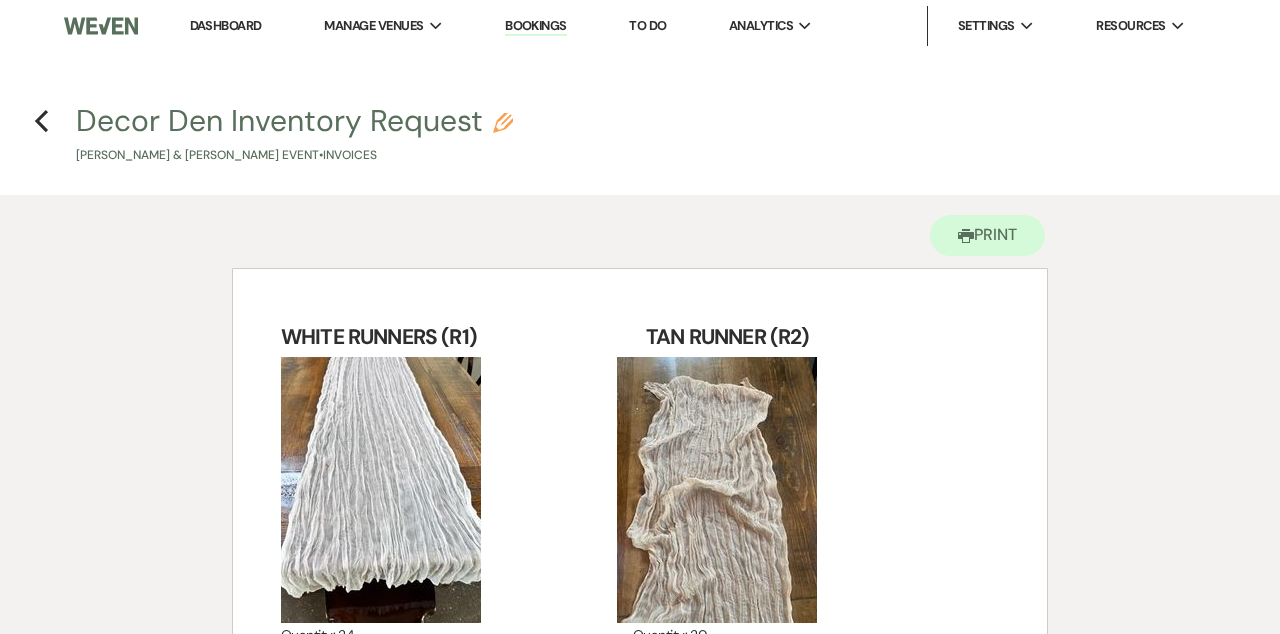 scroll, scrollTop: 0, scrollLeft: 0, axis: both 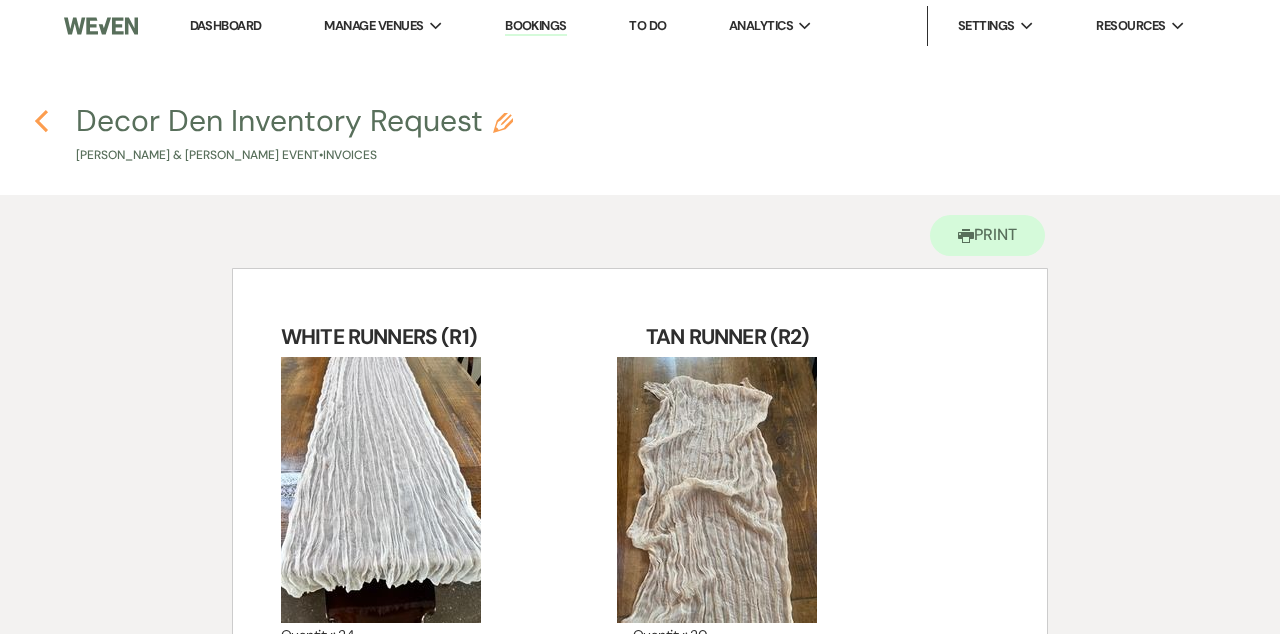 click on "Previous" 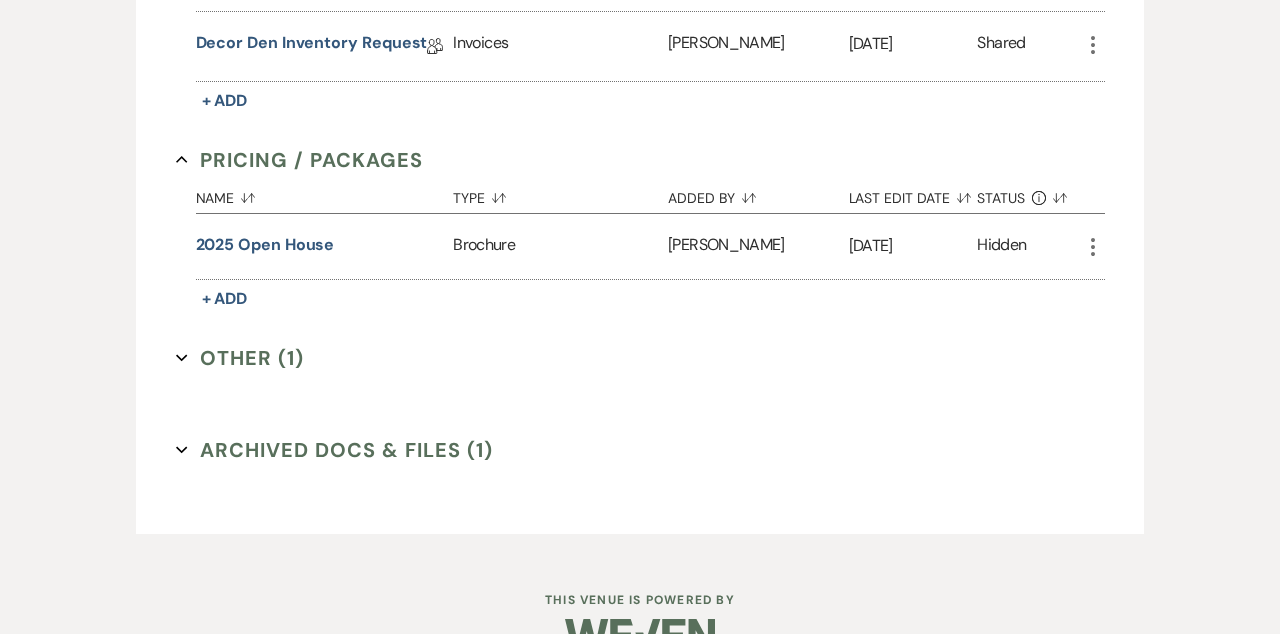 scroll, scrollTop: 803, scrollLeft: 0, axis: vertical 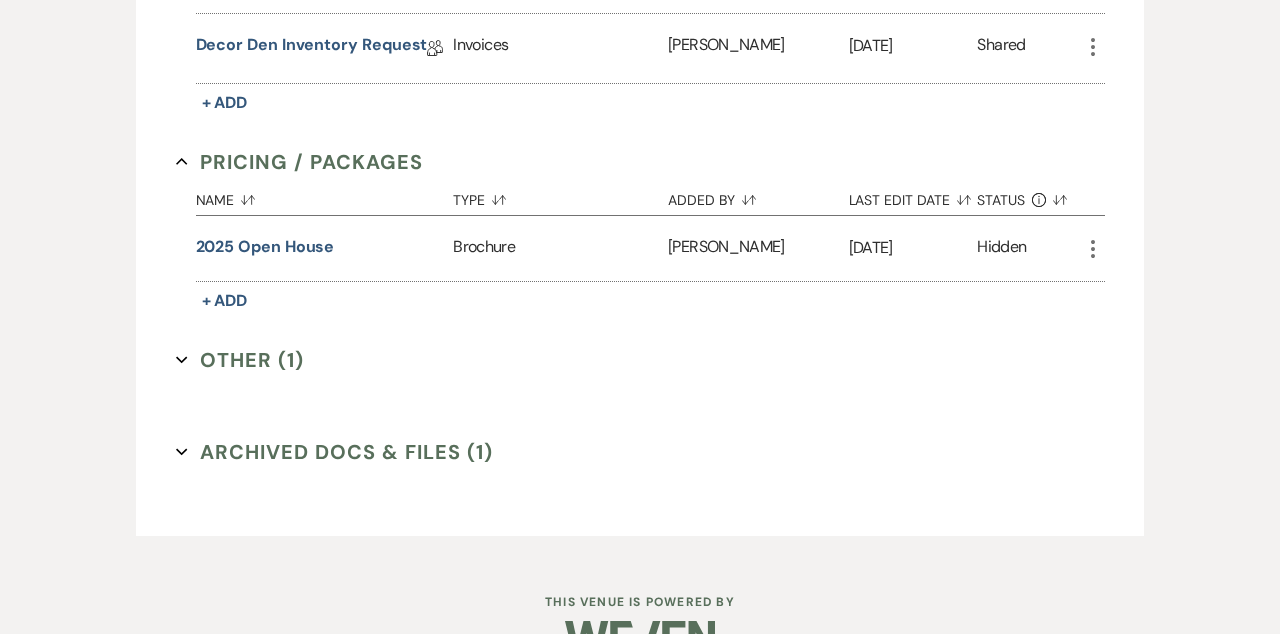 click on "Other (1) Expand" at bounding box center [240, 360] 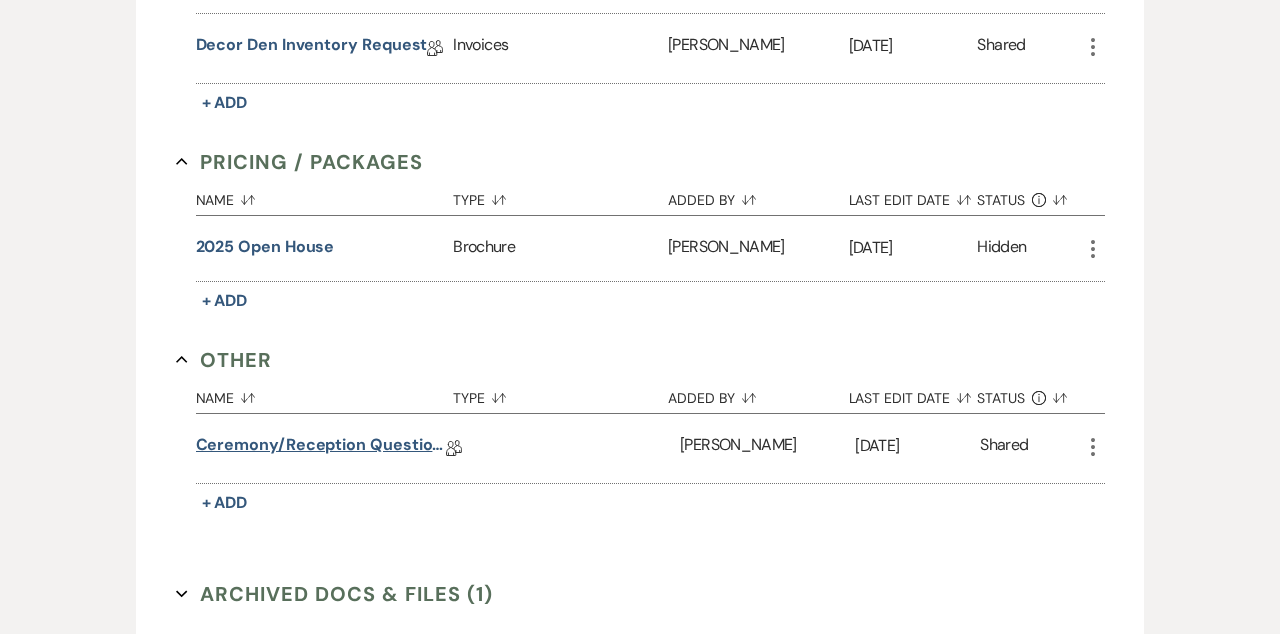 click on "Ceremony/Reception Questionnaire" at bounding box center [321, 448] 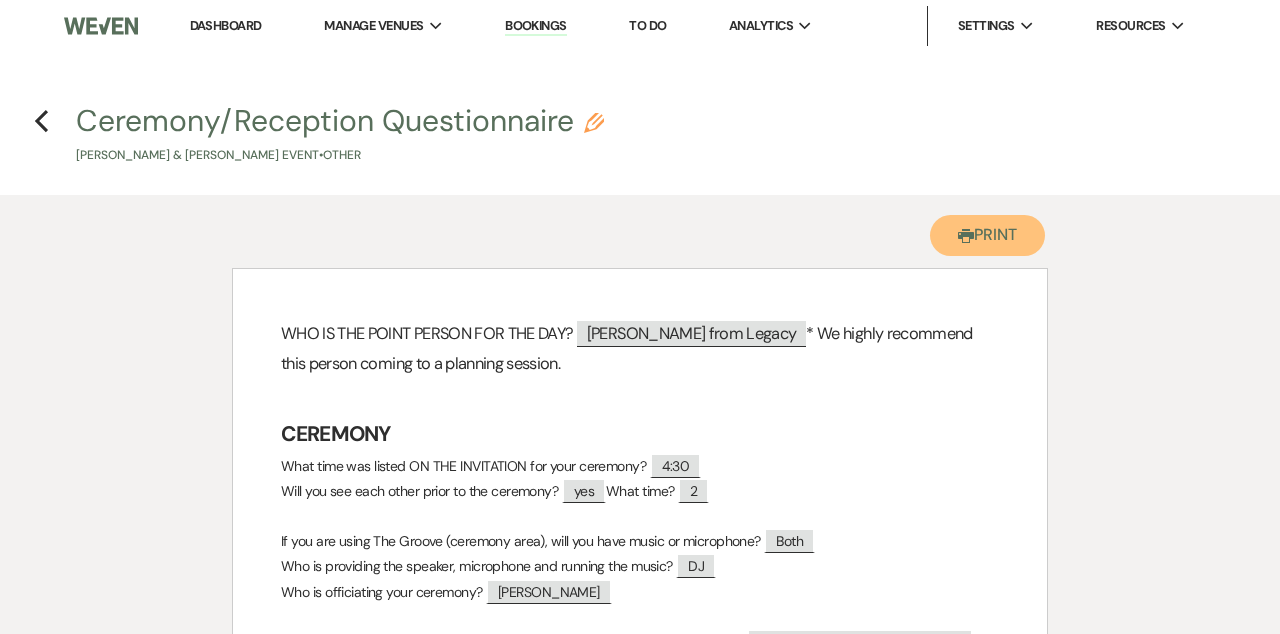 click on "Printer  Print" at bounding box center (987, 235) 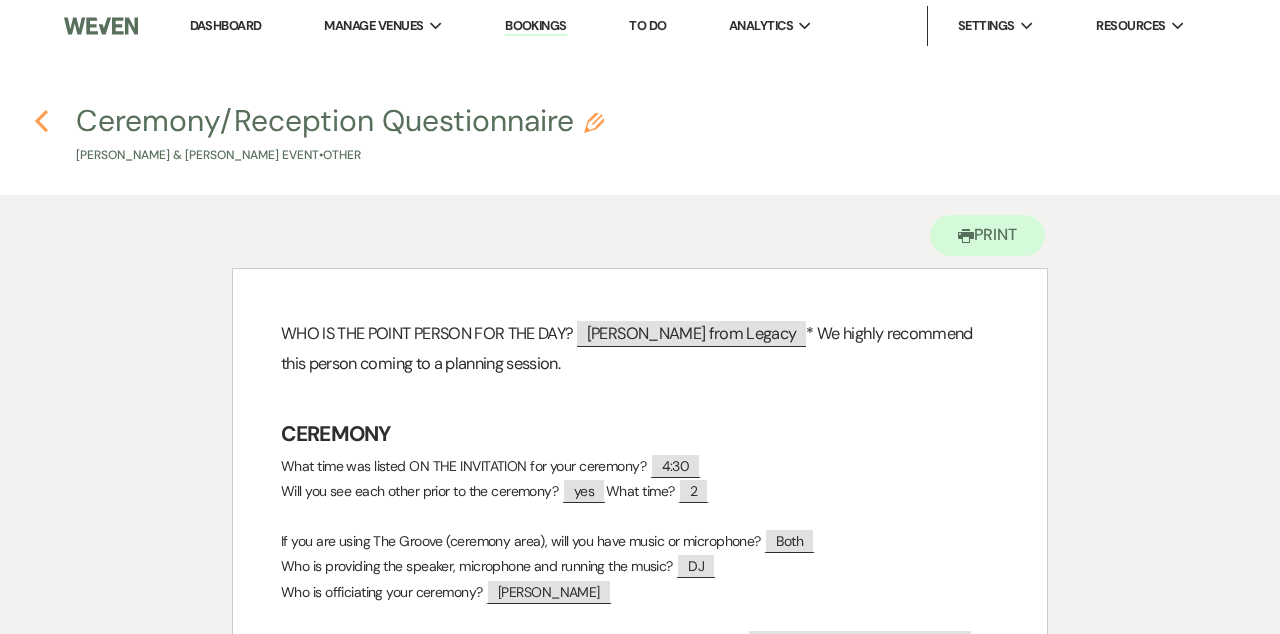 click on "Previous" 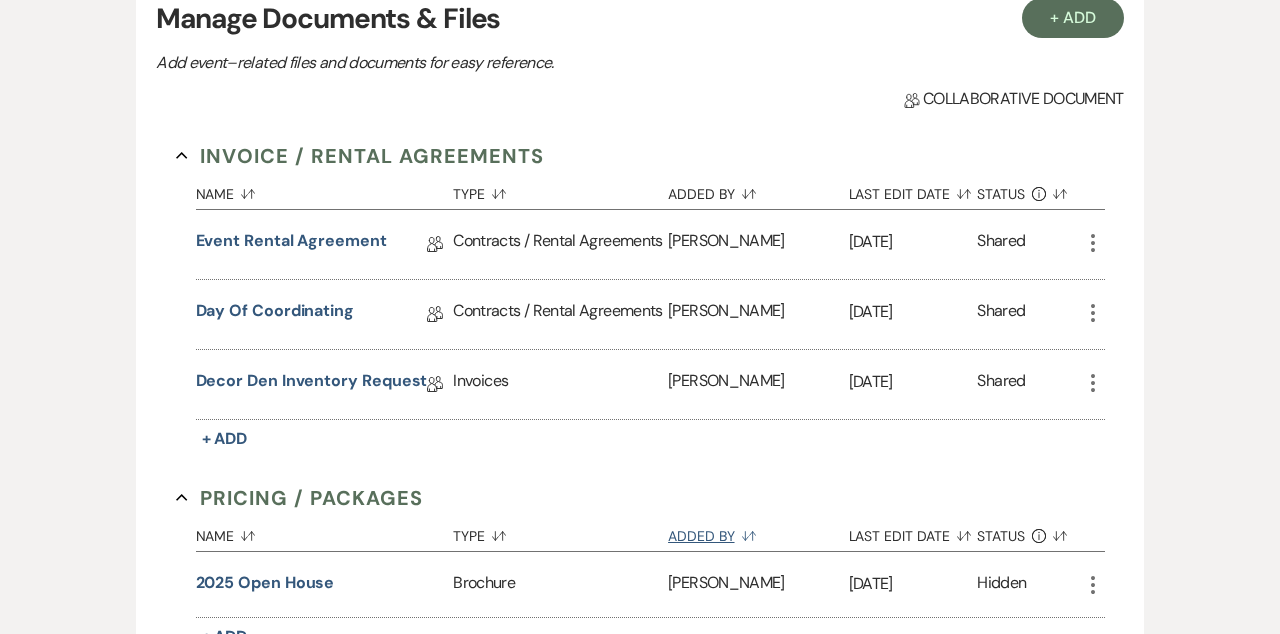 scroll, scrollTop: 0, scrollLeft: 0, axis: both 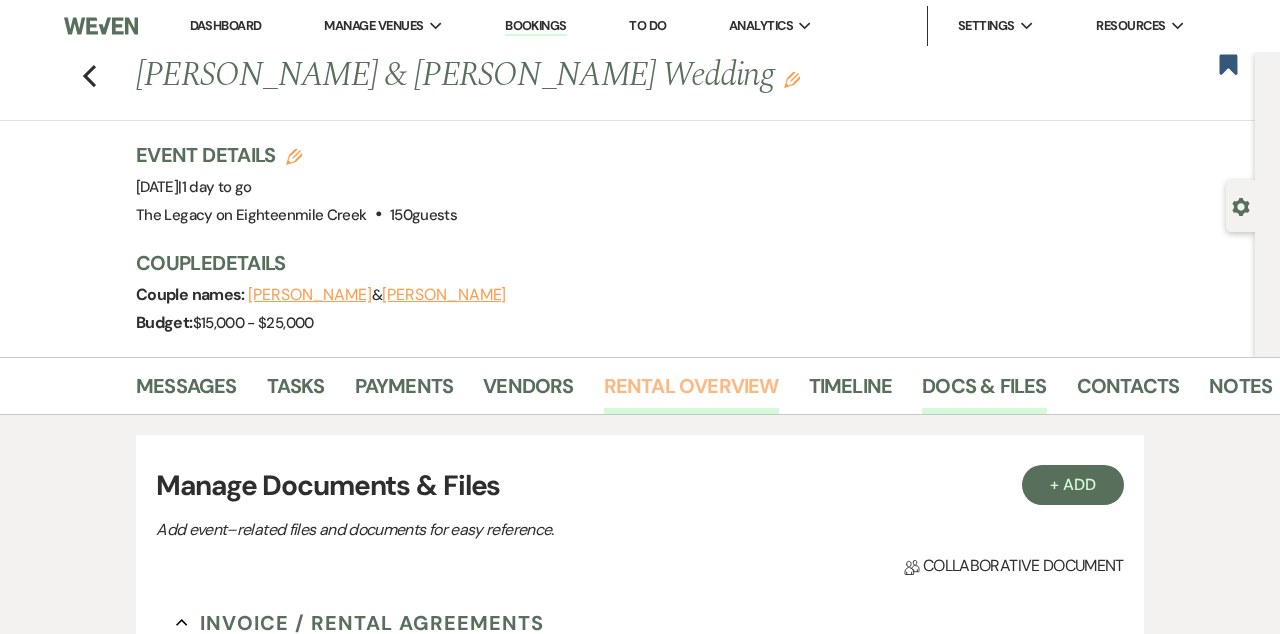 click on "Rental Overview" at bounding box center (691, 392) 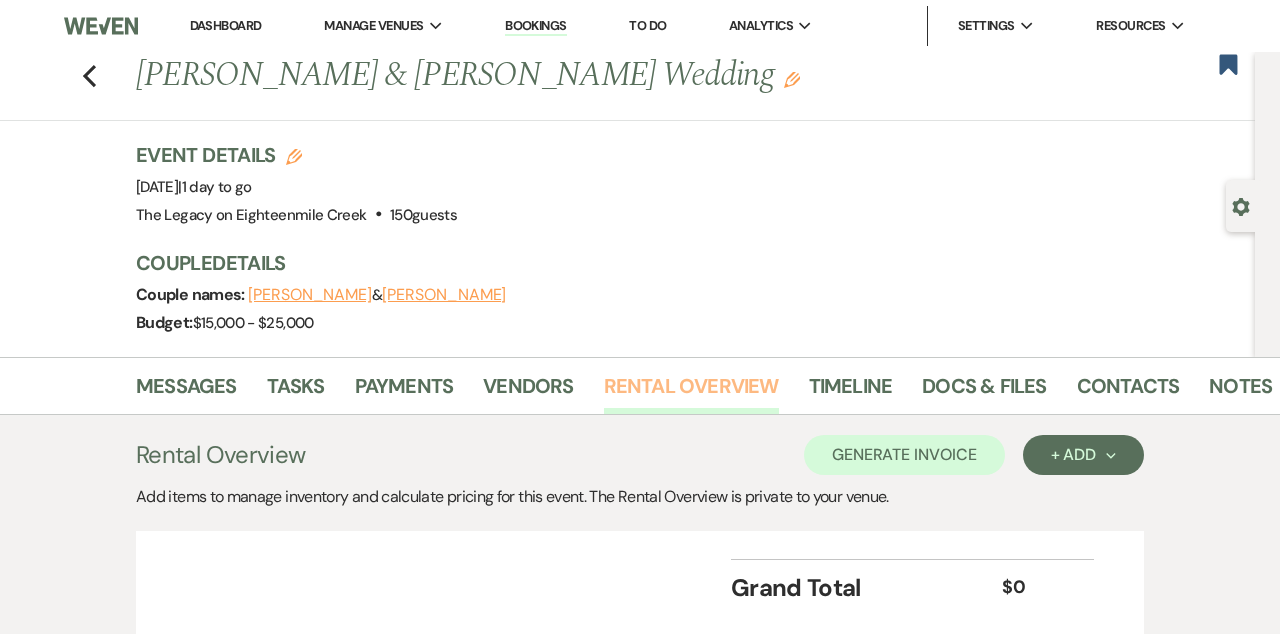 scroll, scrollTop: 148, scrollLeft: 0, axis: vertical 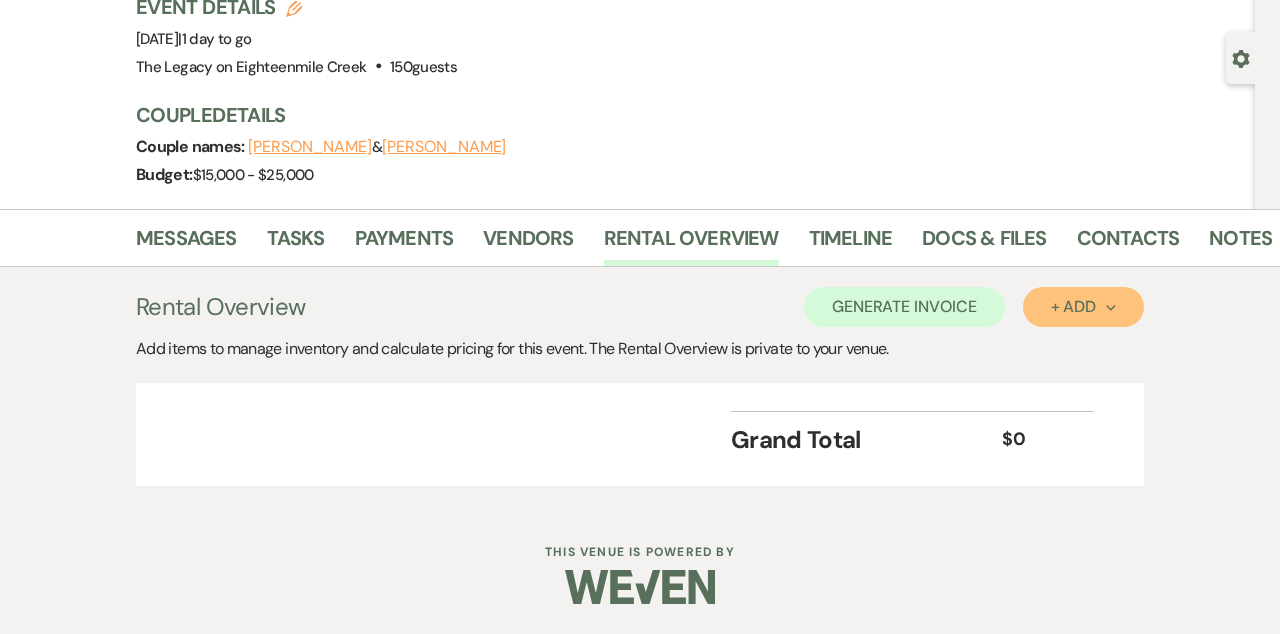 click on "+ Add Next" at bounding box center (1083, 307) 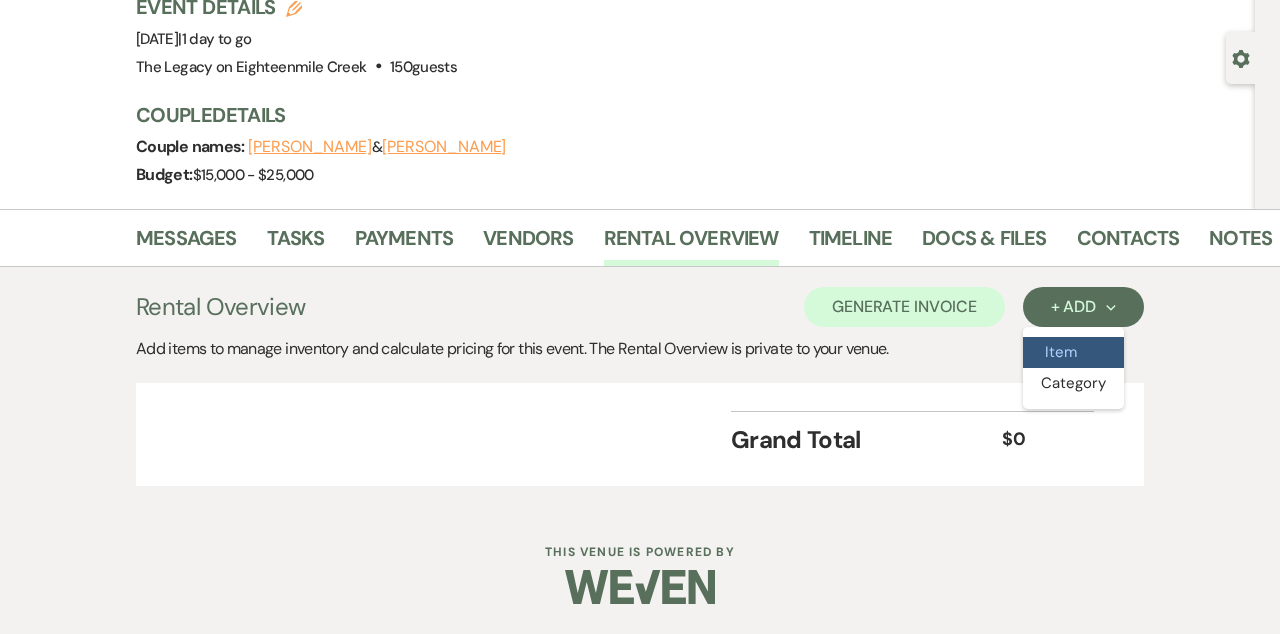 click on "Item" at bounding box center (1073, 352) 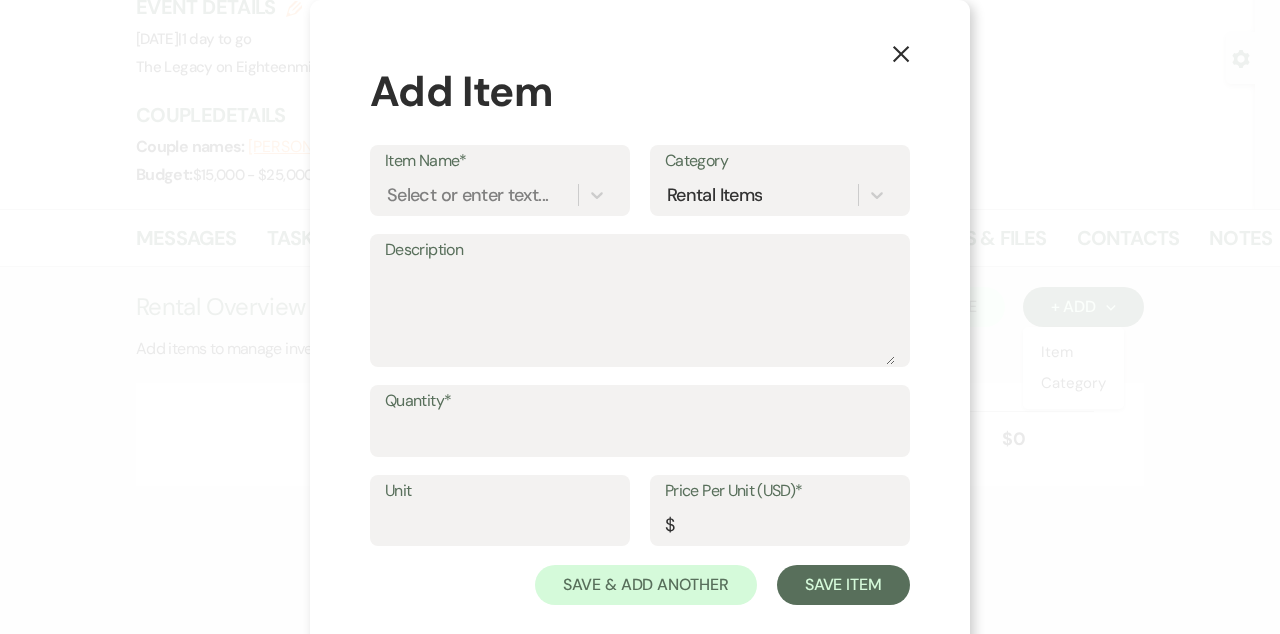 click 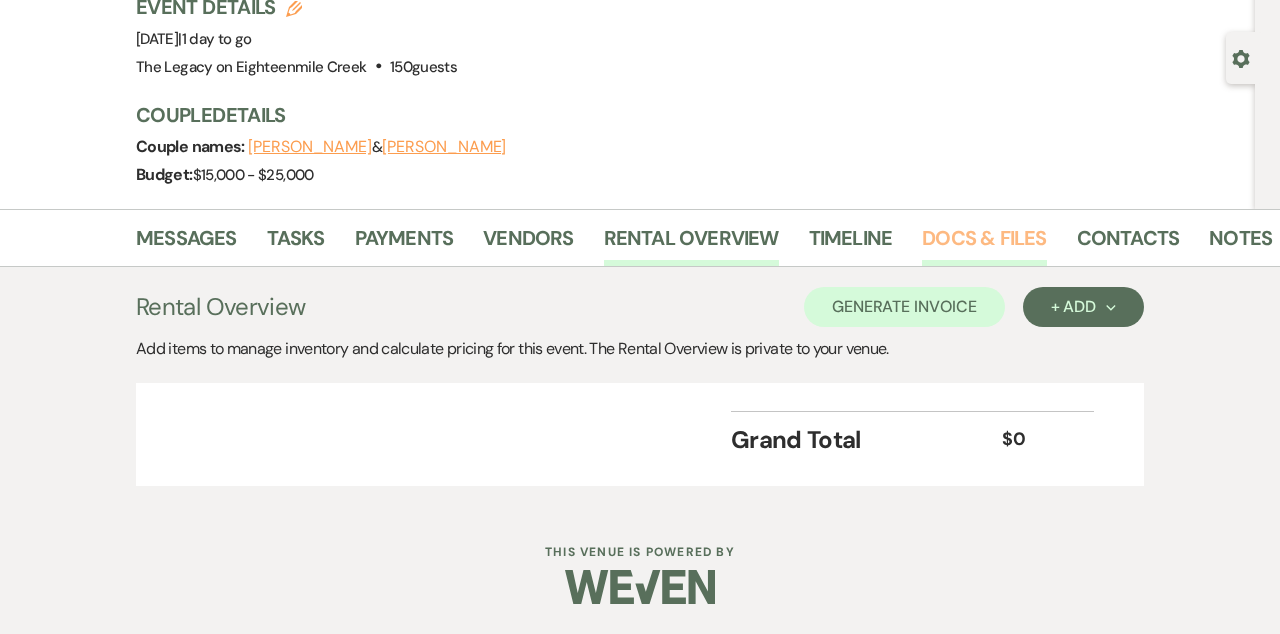 click on "Docs & Files" at bounding box center [984, 244] 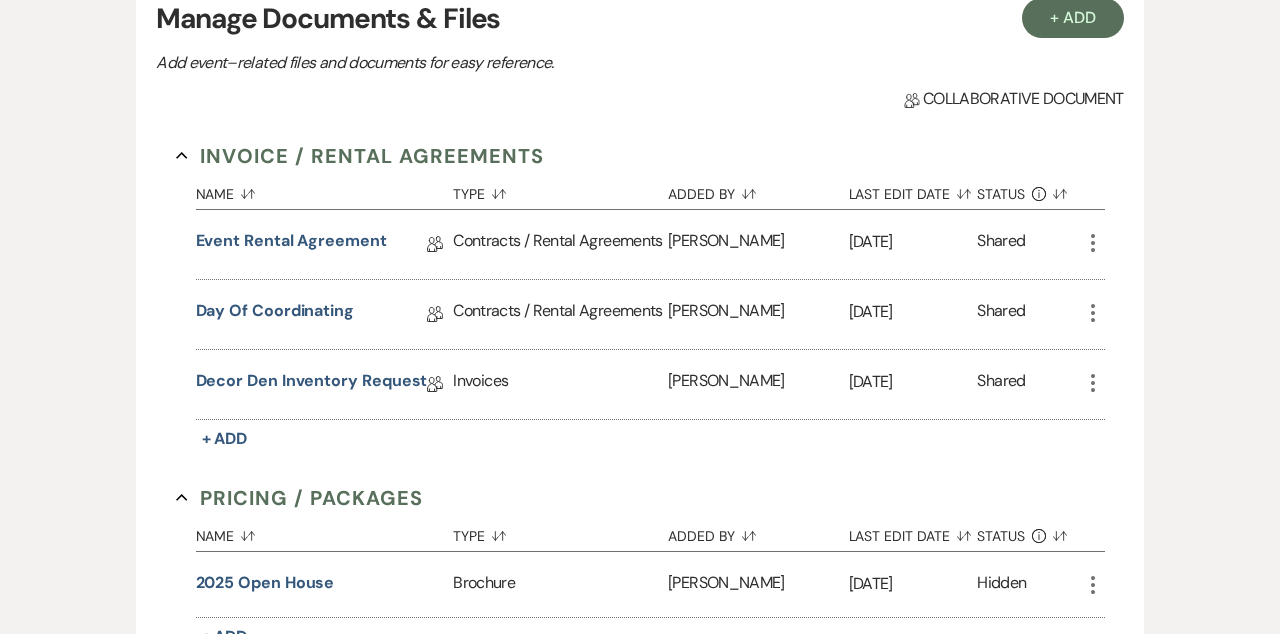 scroll, scrollTop: 472, scrollLeft: 0, axis: vertical 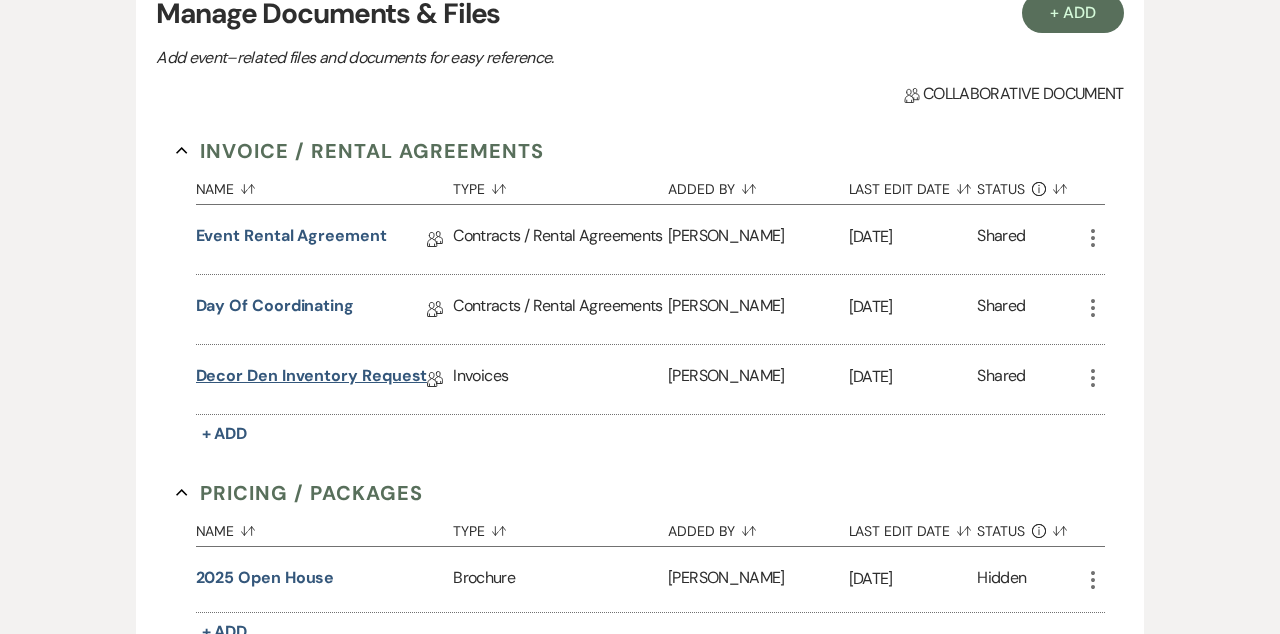 click on "Decor Den Inventory Request" at bounding box center [312, 379] 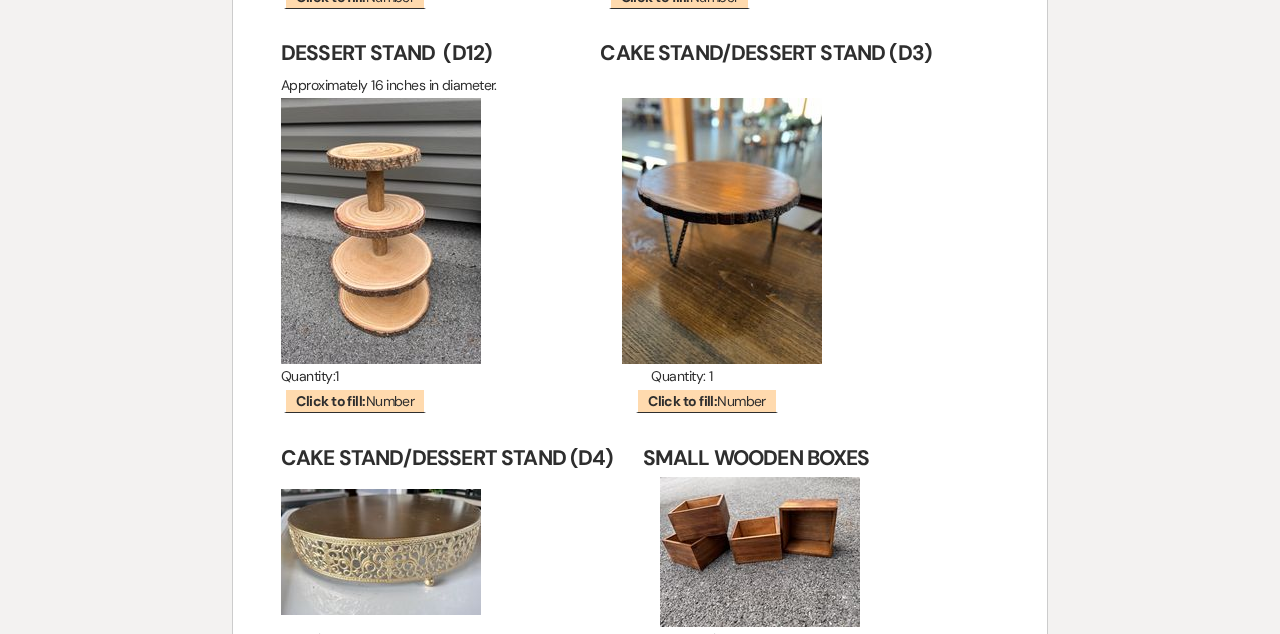 scroll, scrollTop: 17037, scrollLeft: 0, axis: vertical 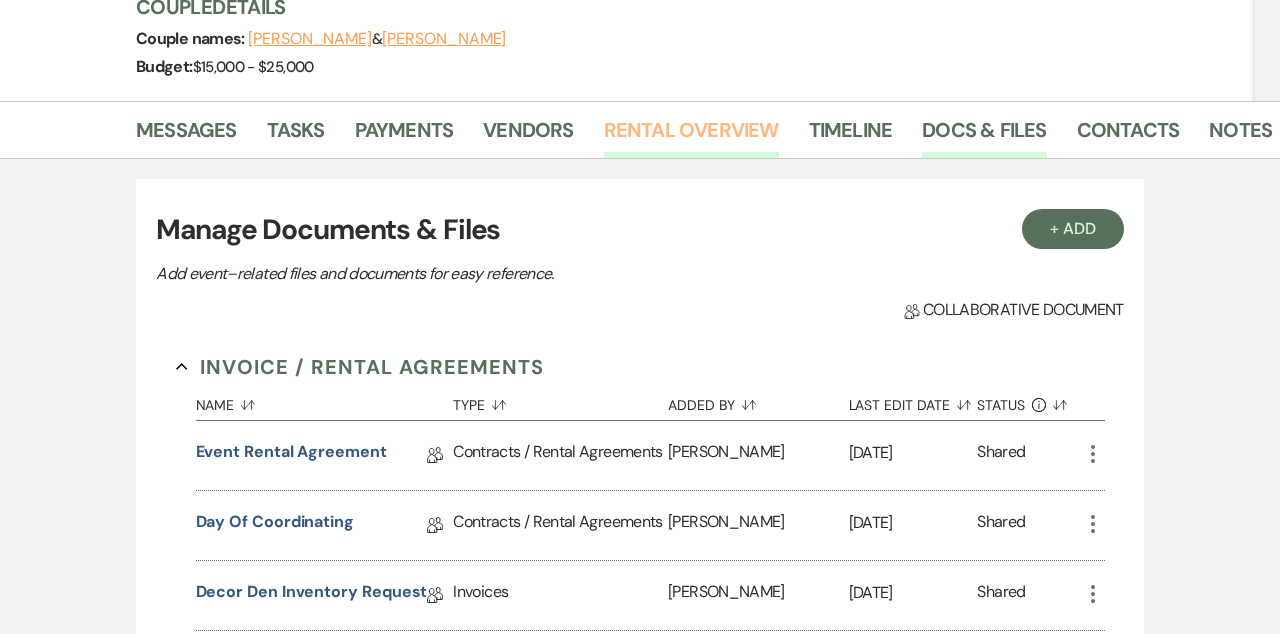 click on "Rental Overview" at bounding box center (691, 136) 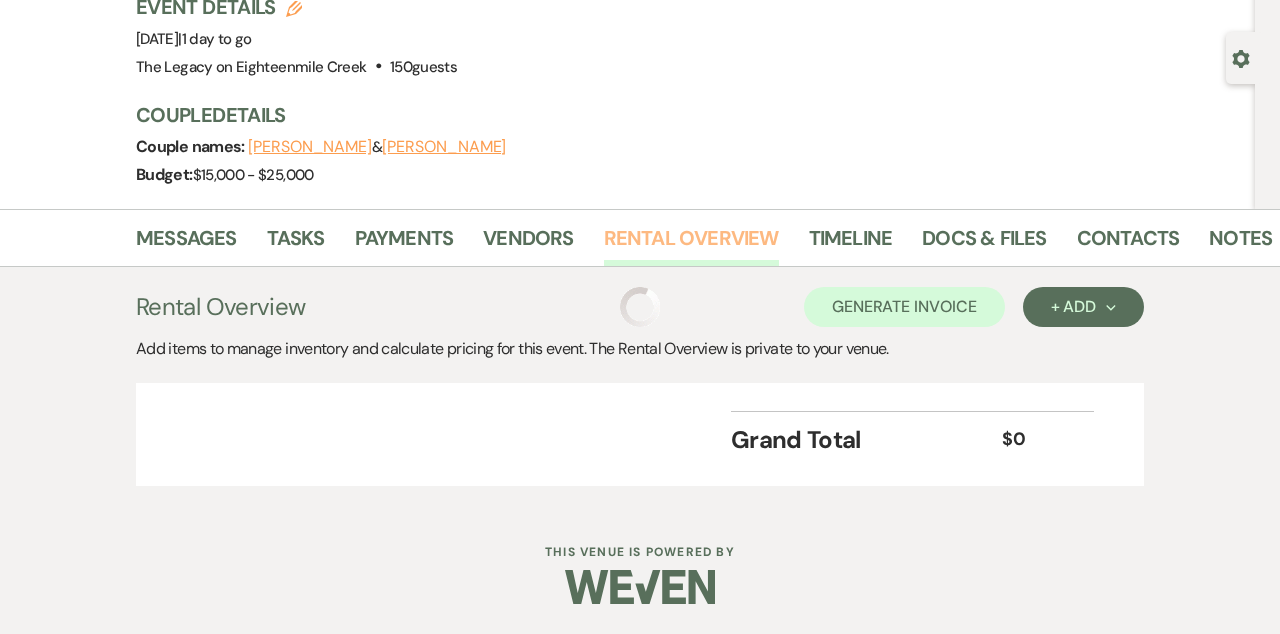 scroll, scrollTop: 148, scrollLeft: 0, axis: vertical 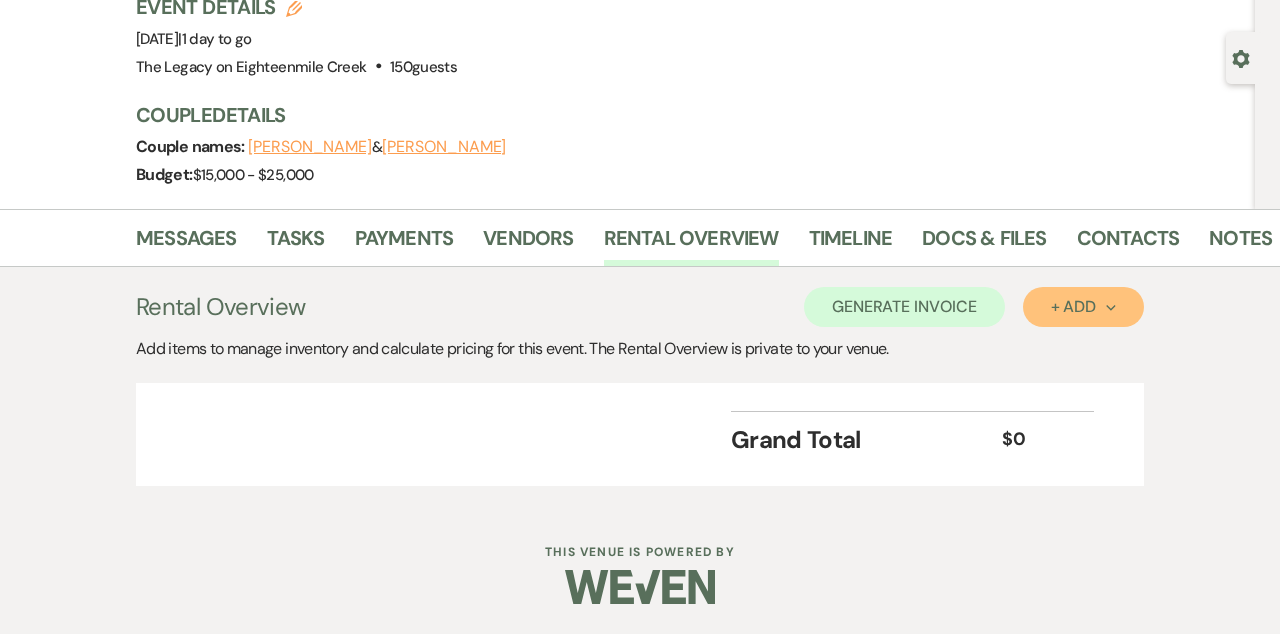 click on "+ Add Next" at bounding box center (1083, 307) 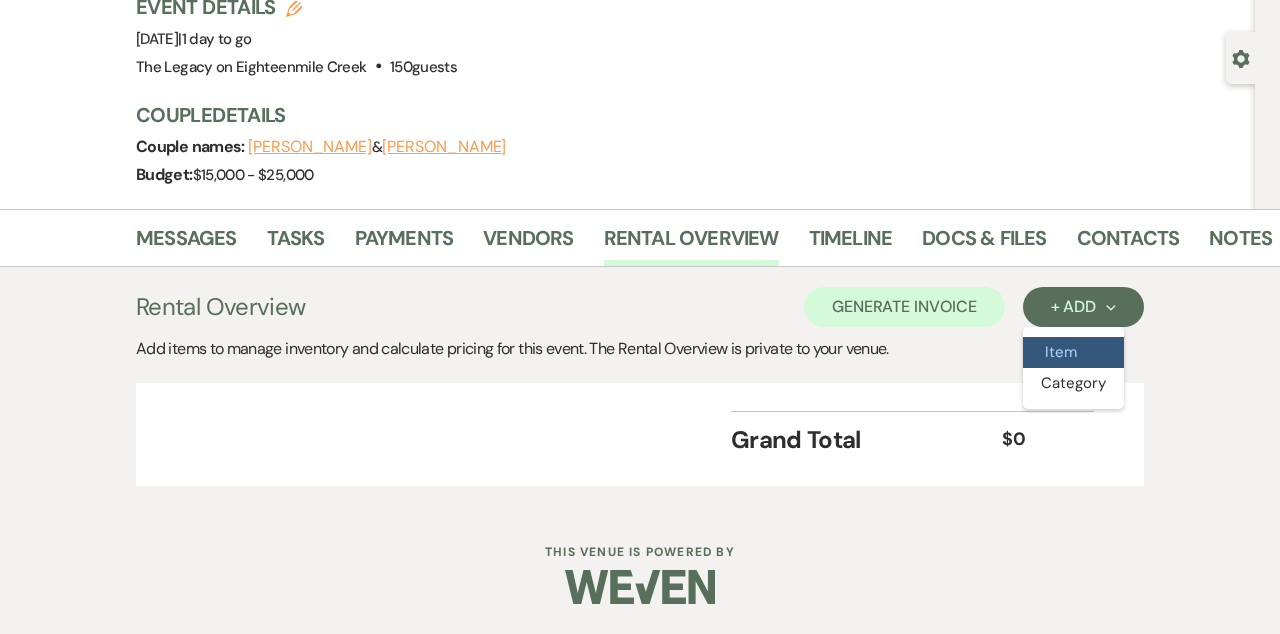 click on "Item" at bounding box center [1073, 352] 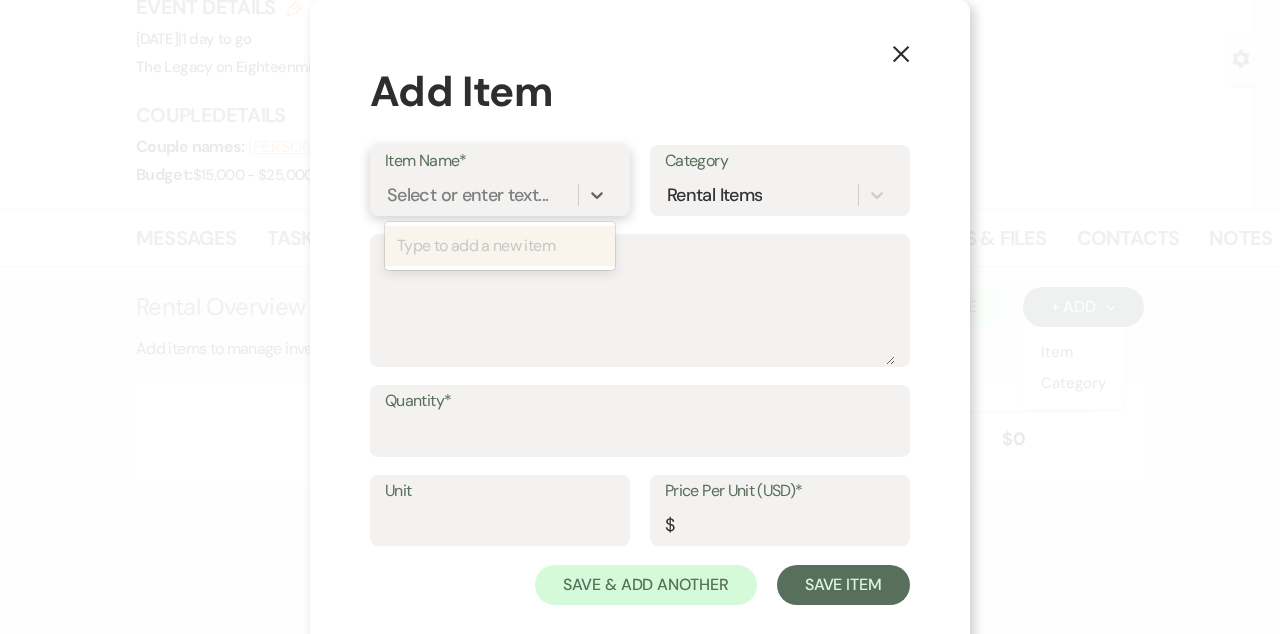 click on "Select or enter text..." at bounding box center [467, 194] 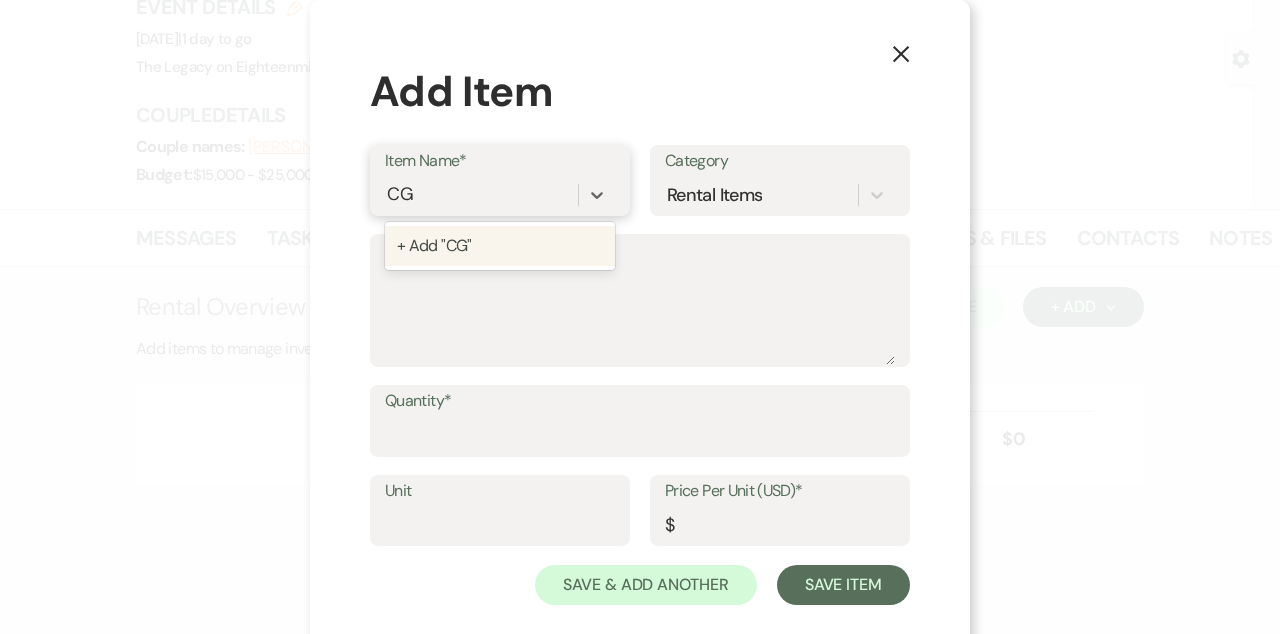 type on "CG7" 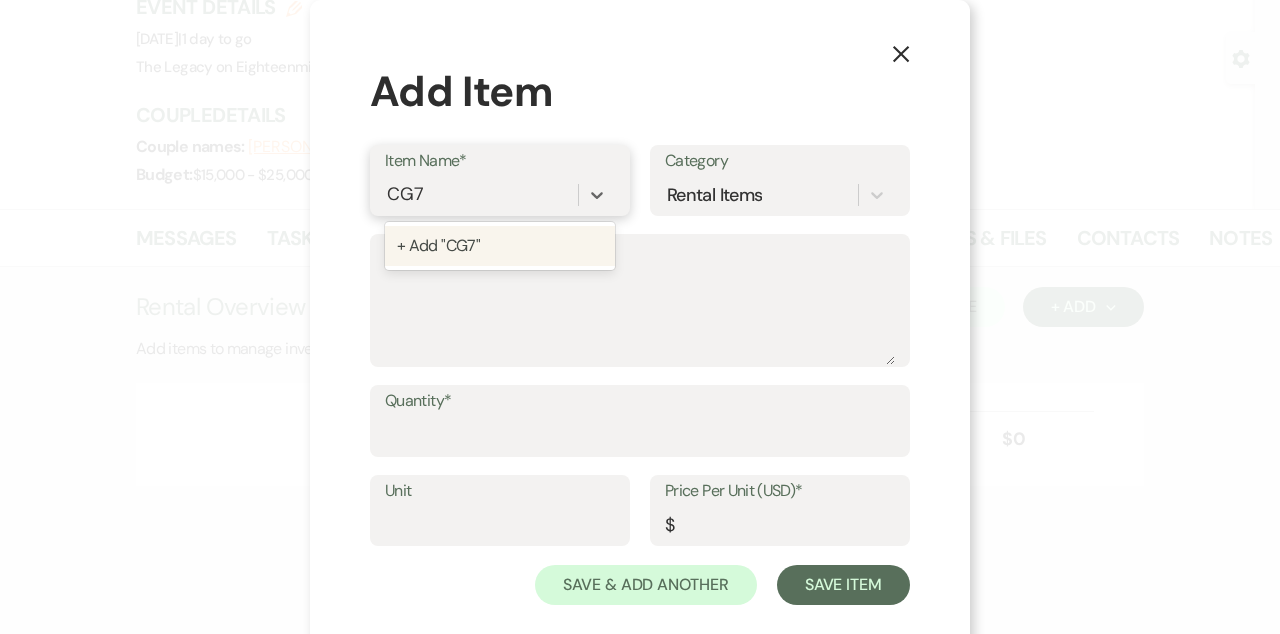 type 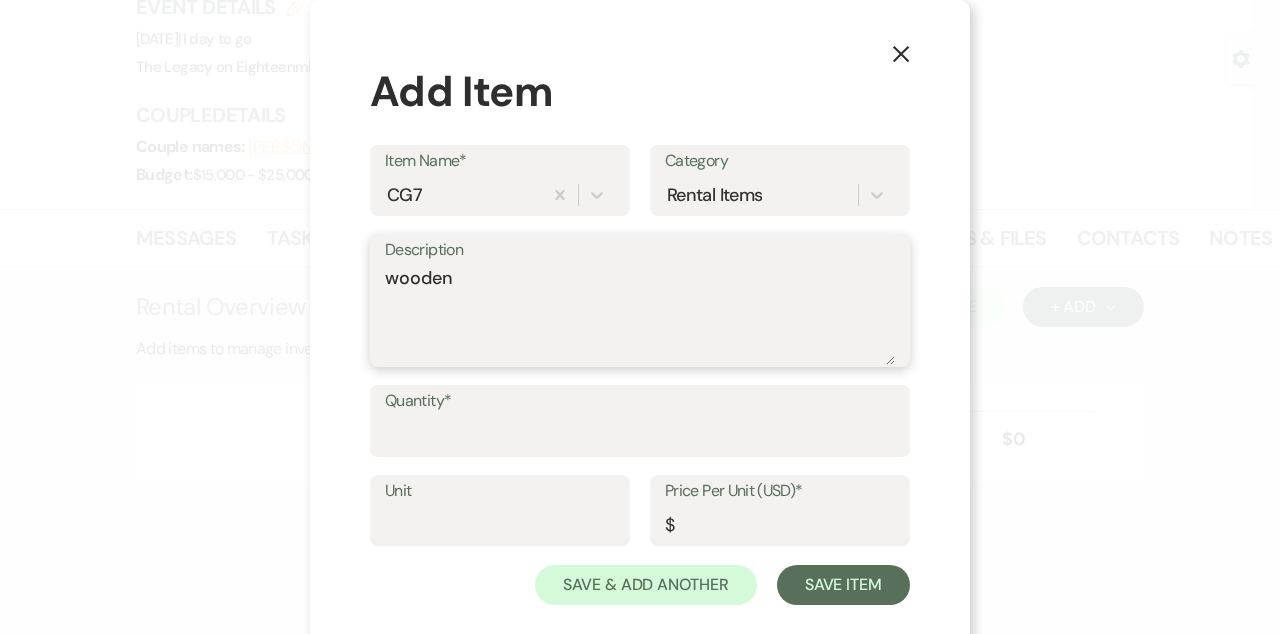 type on "wooden" 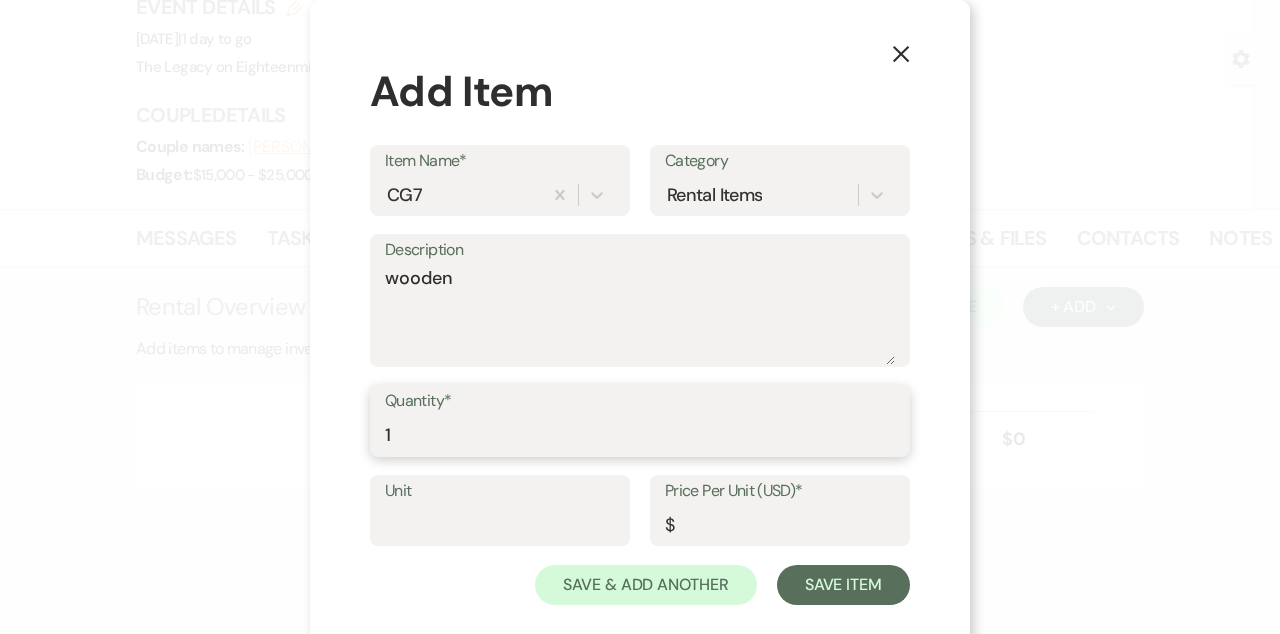 type on "1" 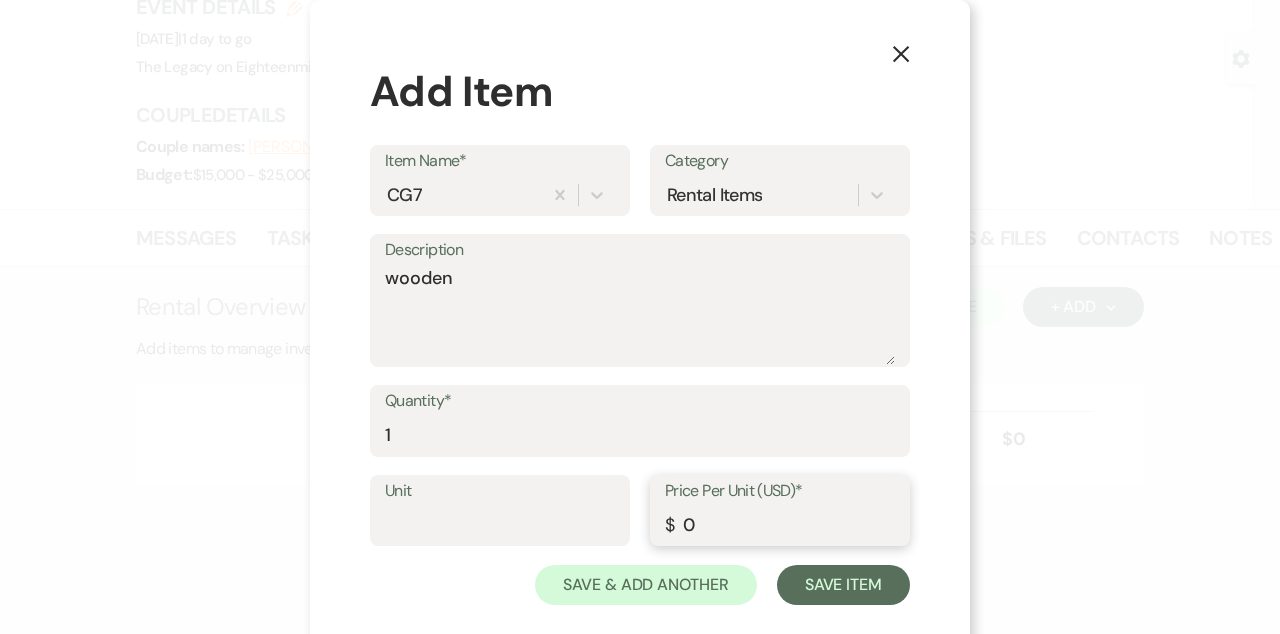 type on "0" 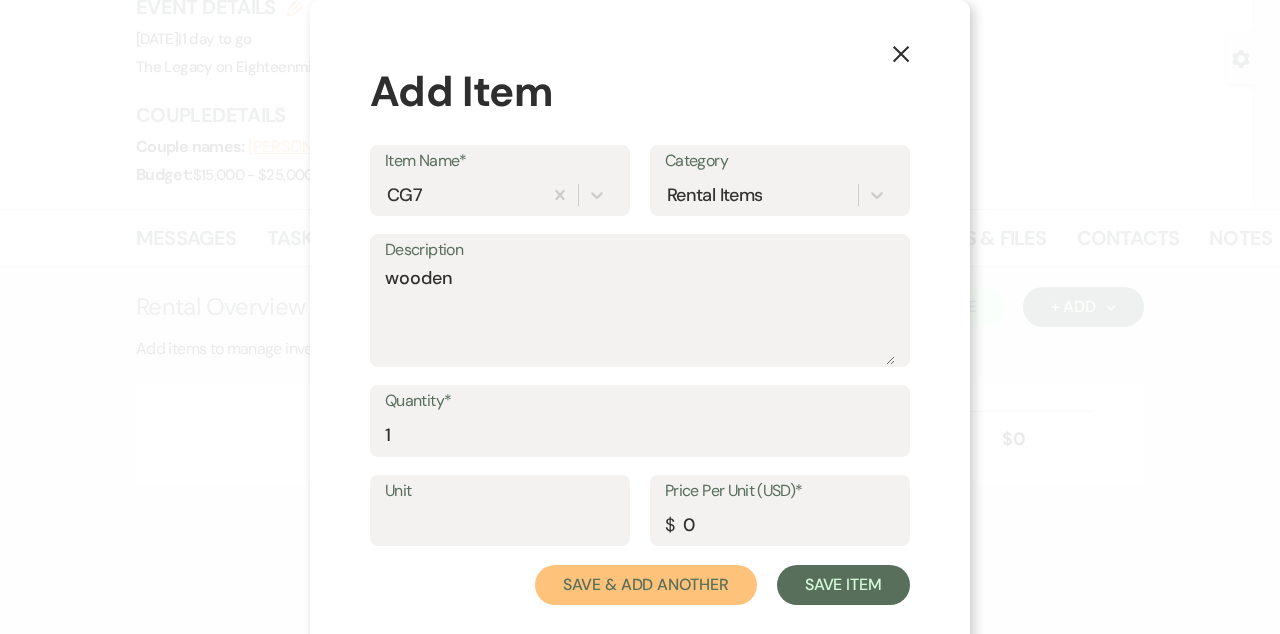 type 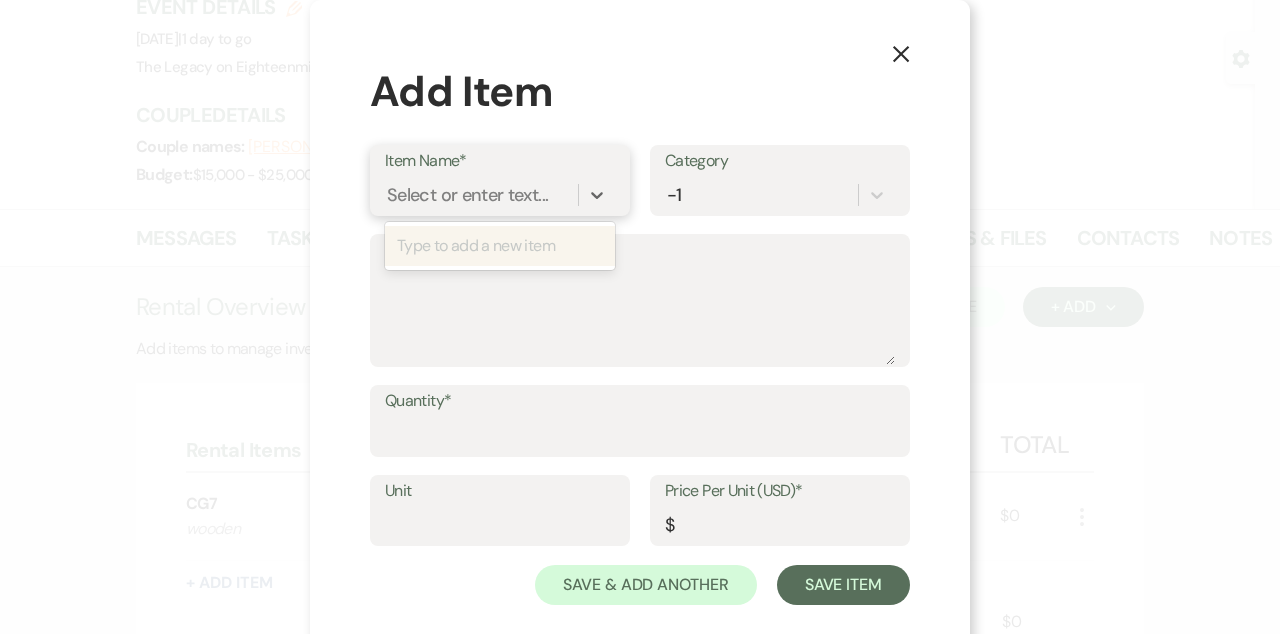 click on "Select or enter text..." at bounding box center [467, 194] 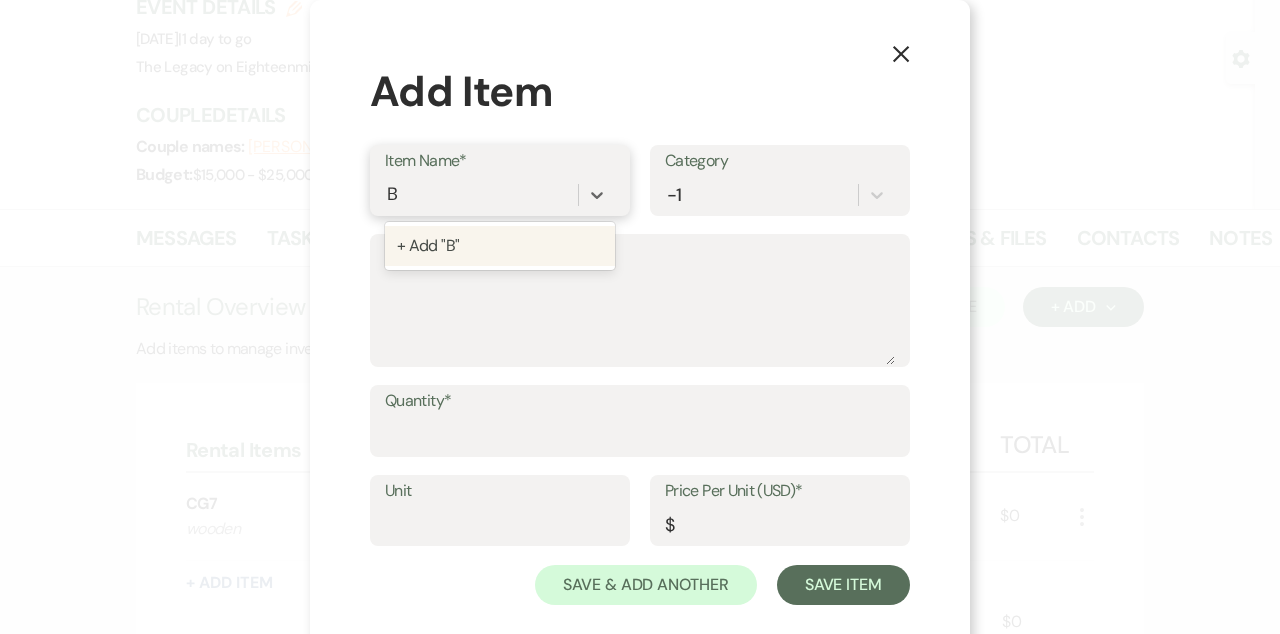 type on "B4" 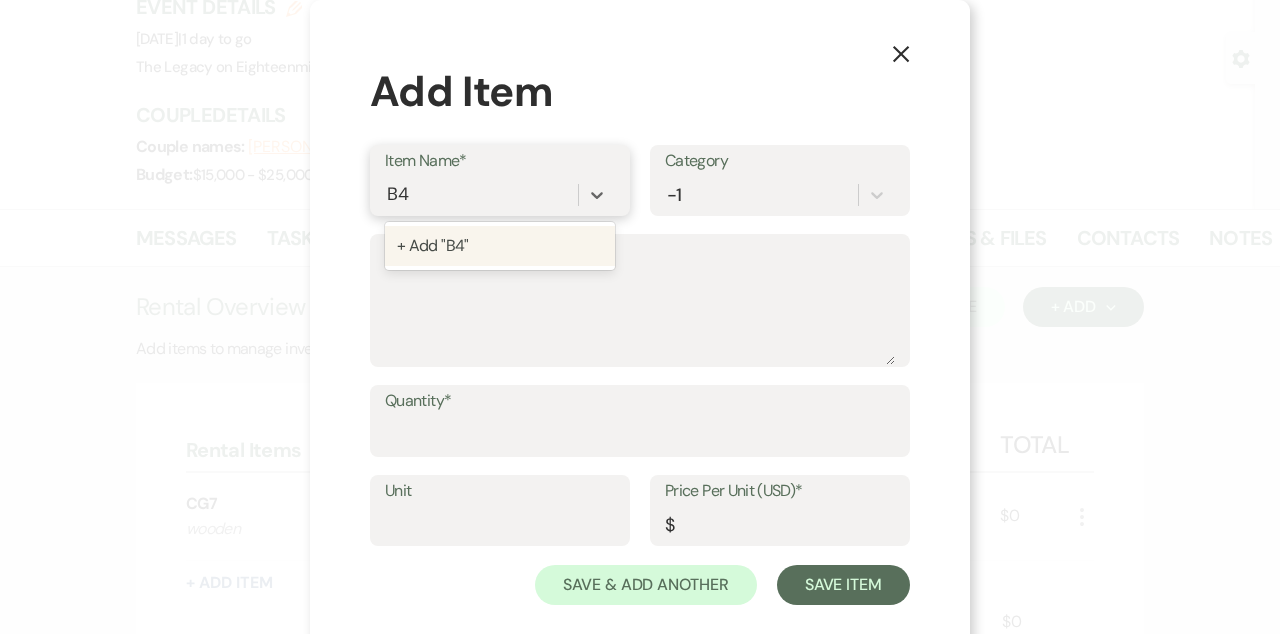 type 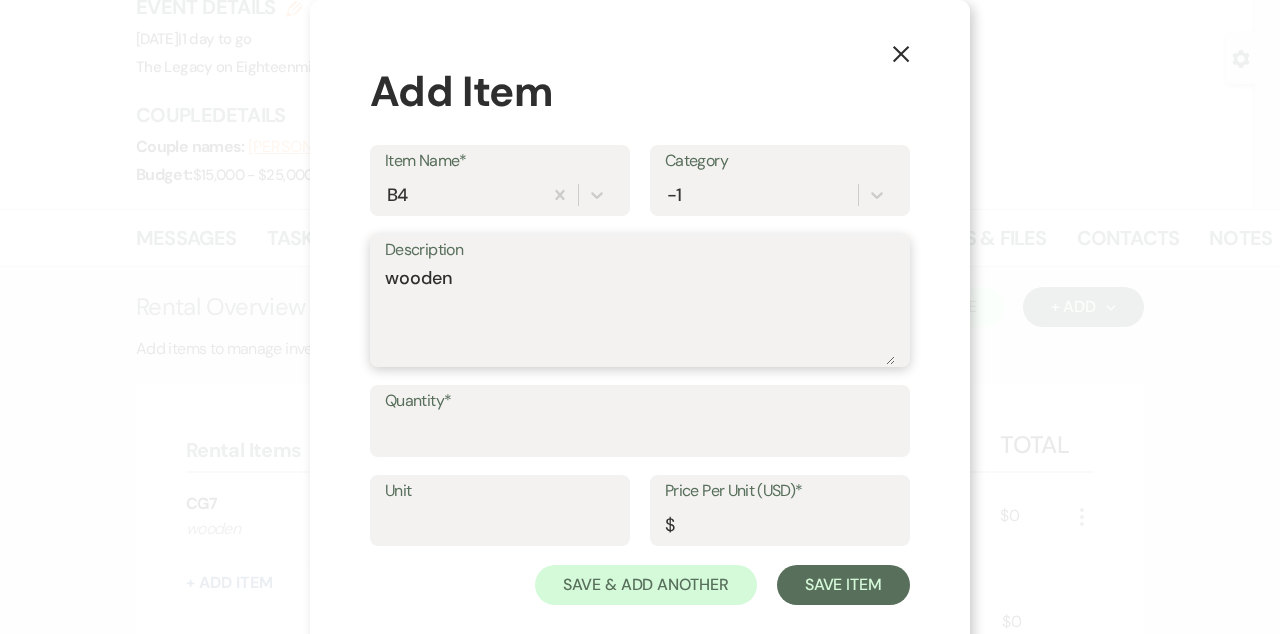 type on "wooden" 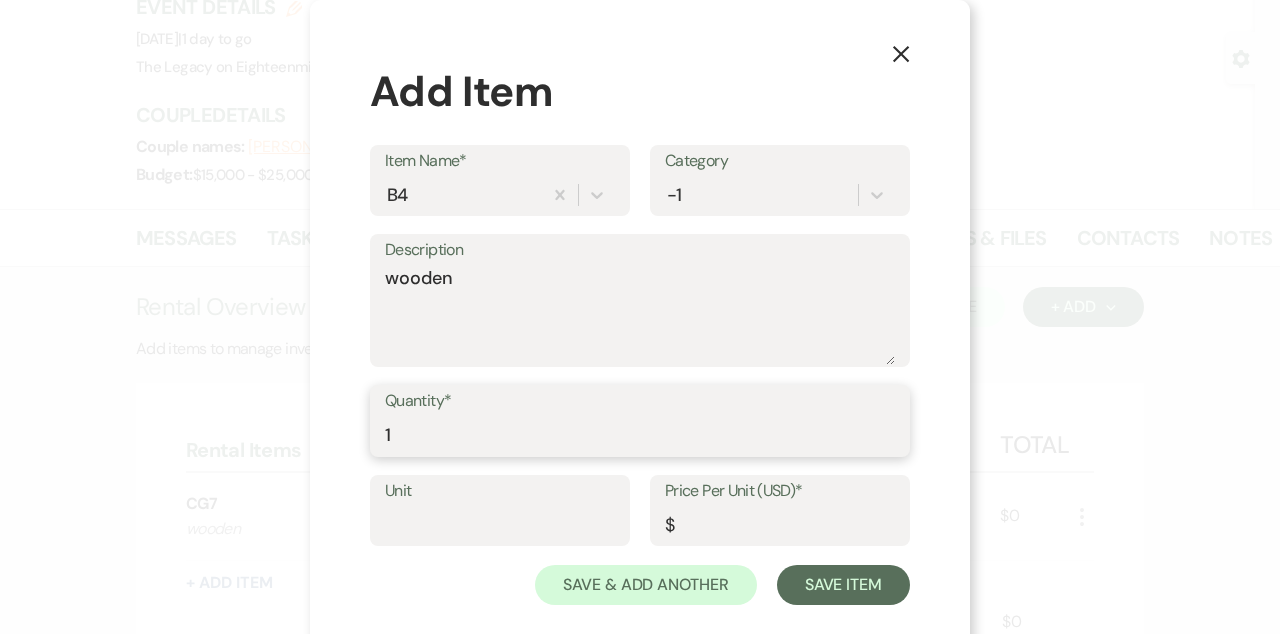 type on "1" 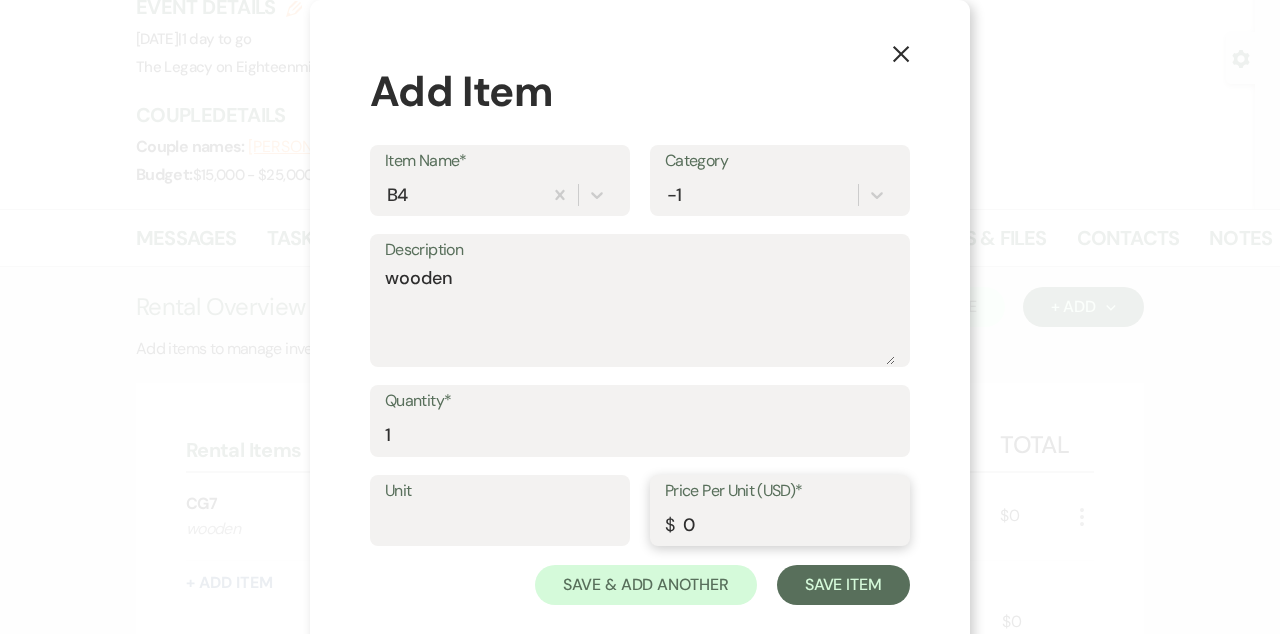 type on "0" 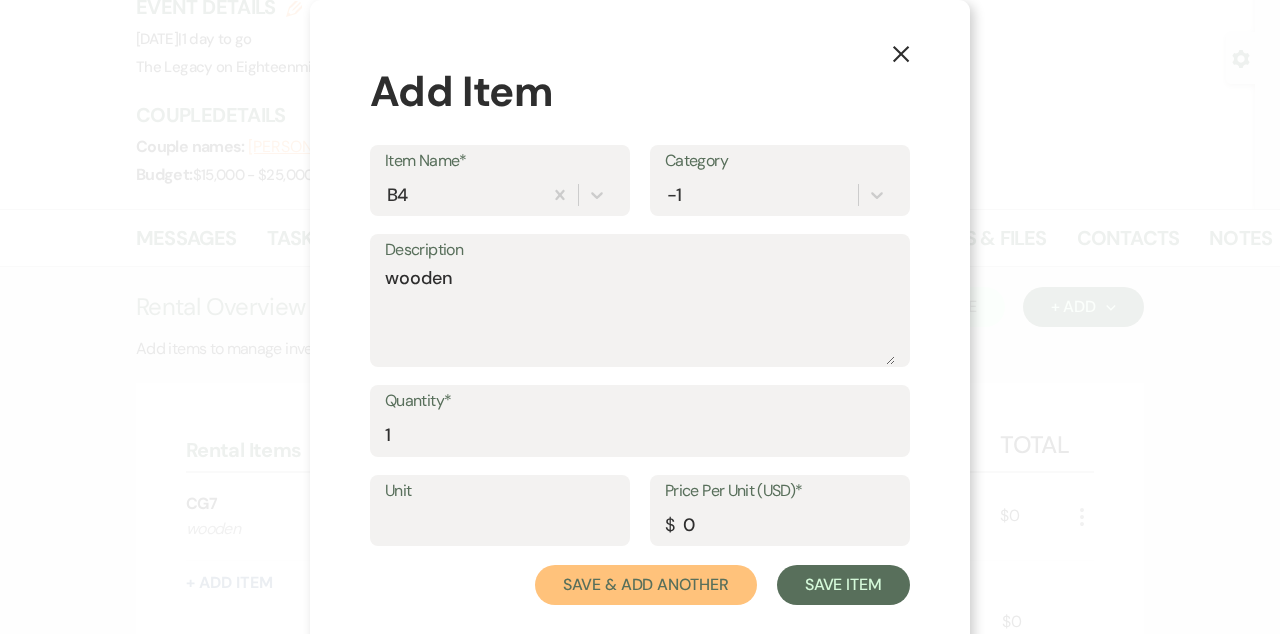 click on "Save & Add Another" at bounding box center [646, 585] 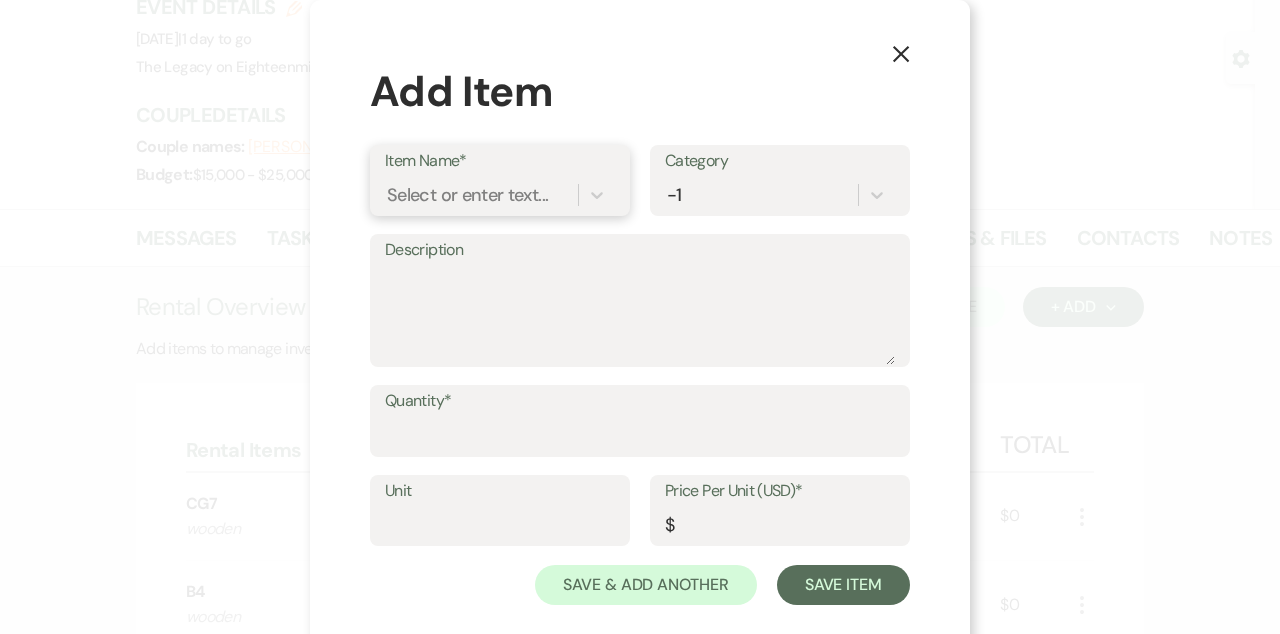 click on "Select or enter text..." at bounding box center [467, 194] 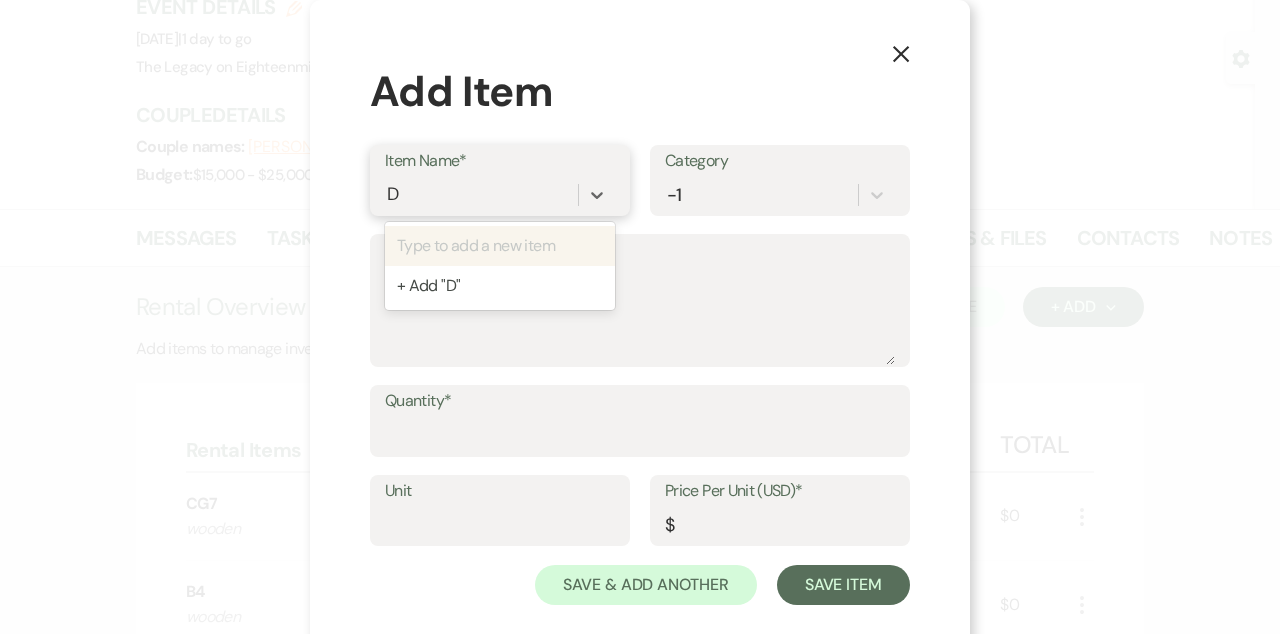 type on "D1" 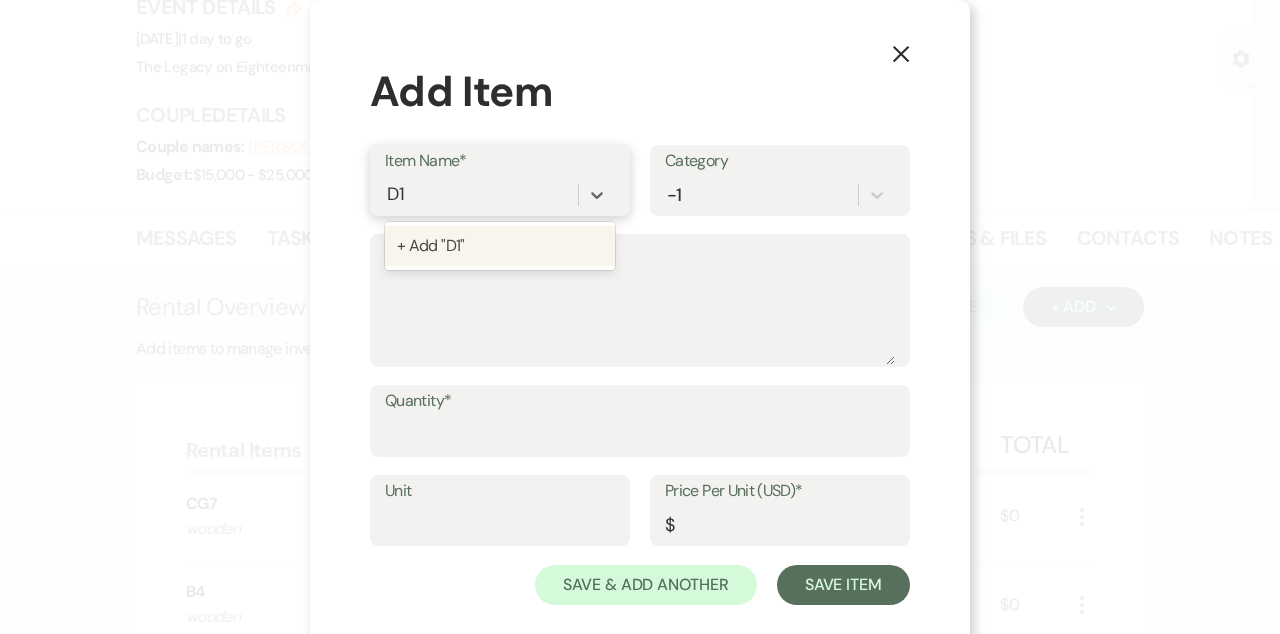 type 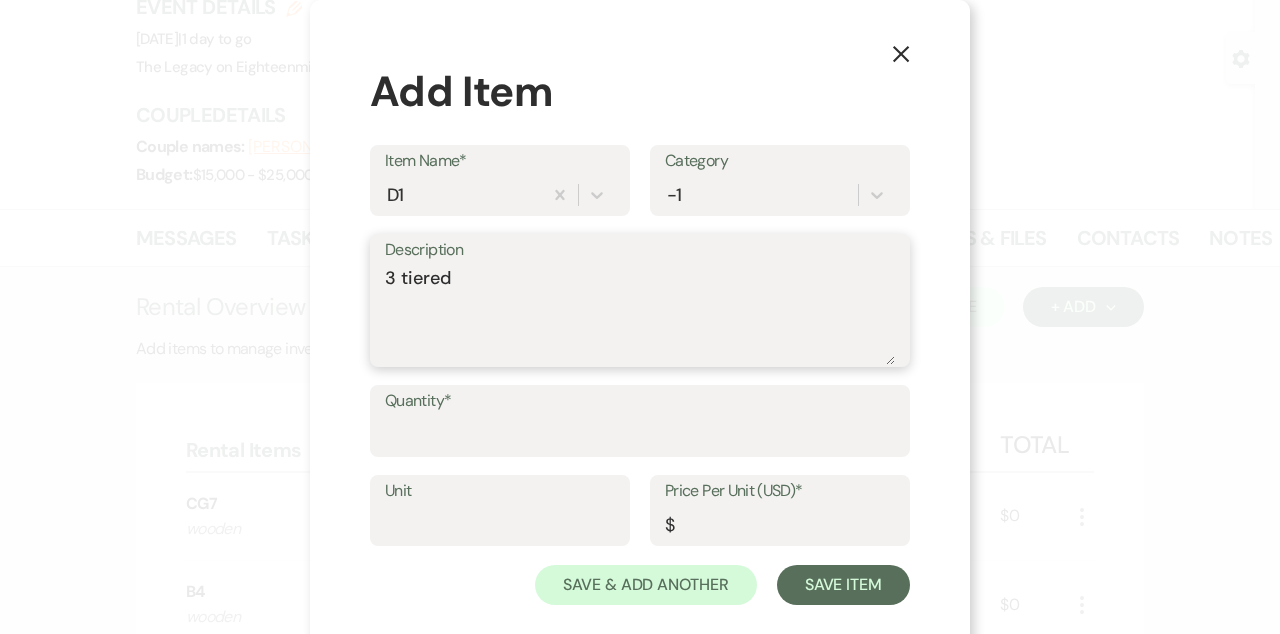 type on "3 tiered" 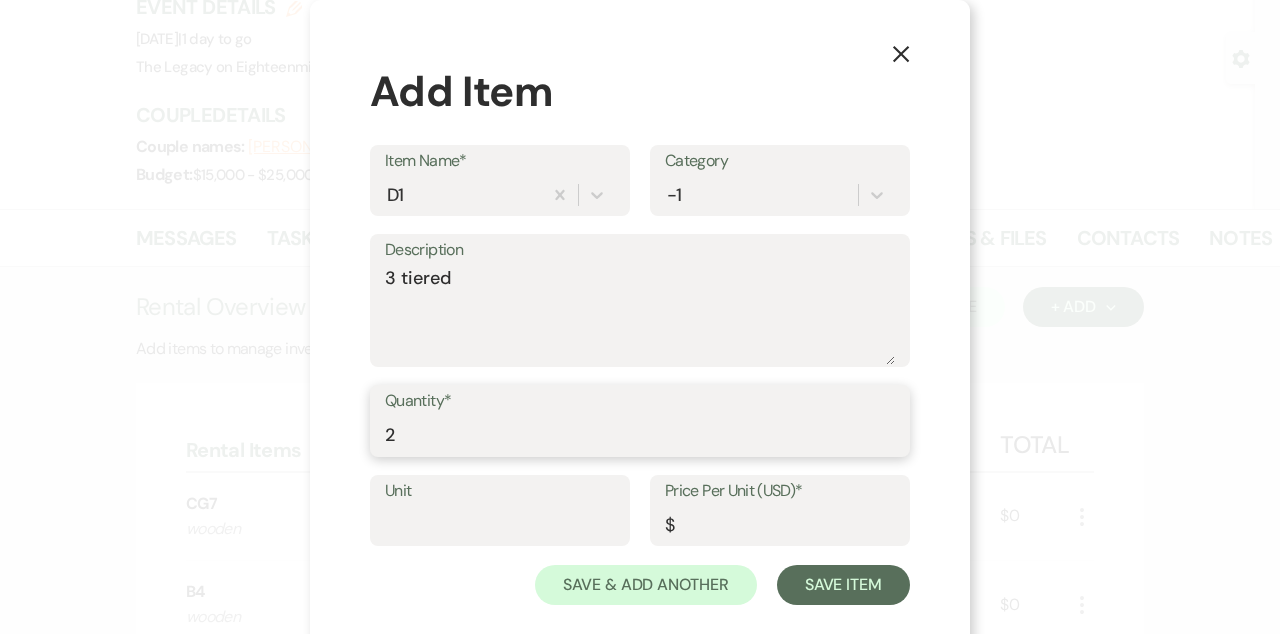 type on "2" 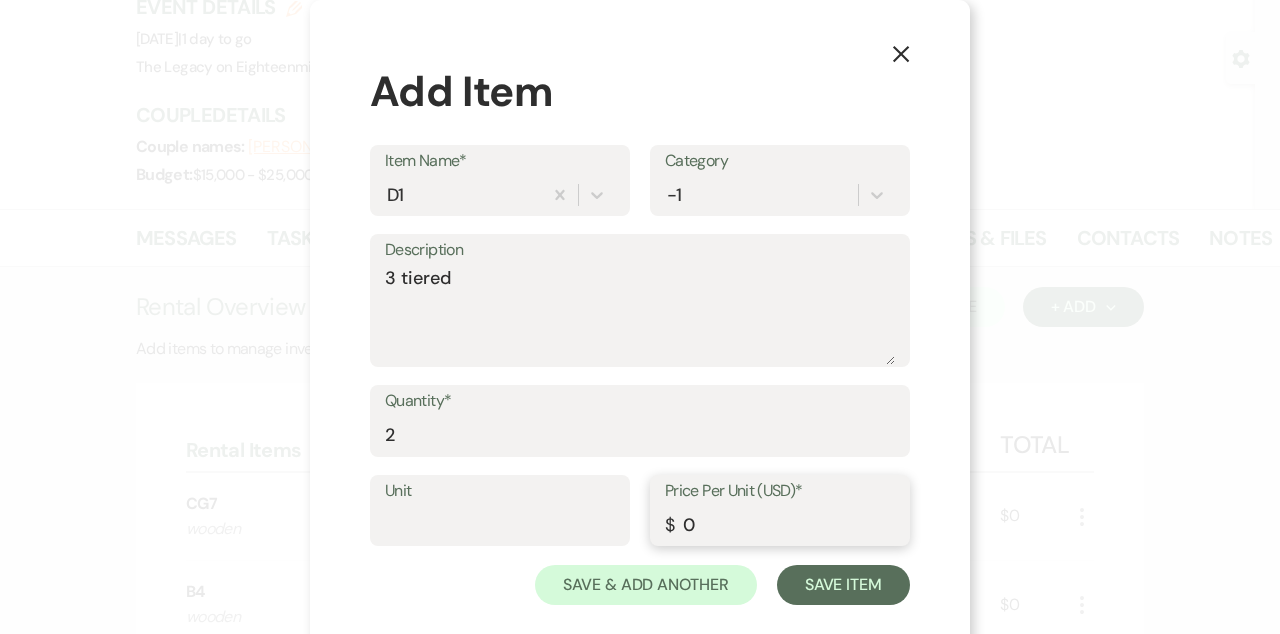 type on "0" 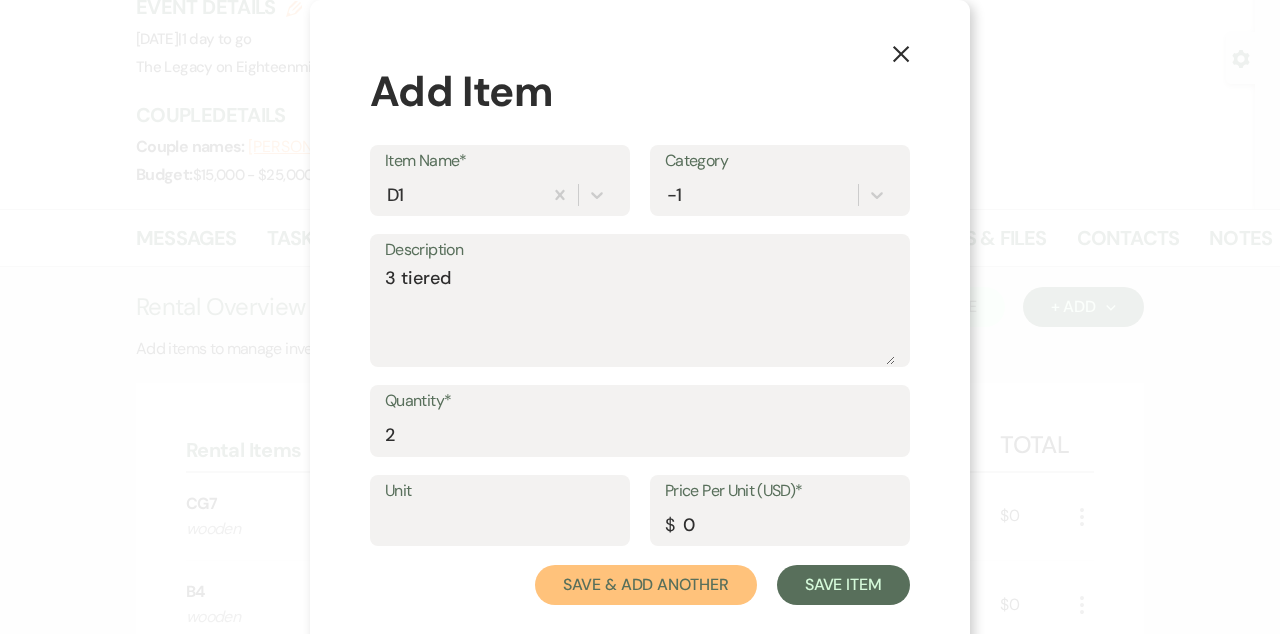 click on "Save & Add Another" at bounding box center (646, 585) 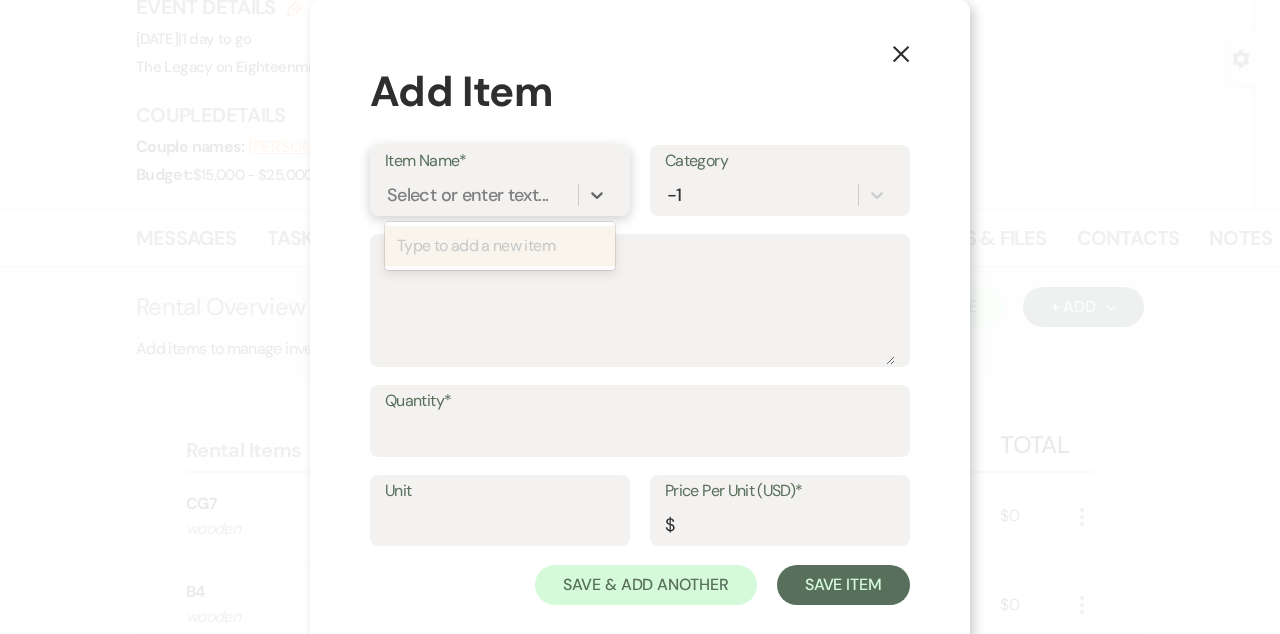 click on "Select or enter text..." at bounding box center (467, 194) 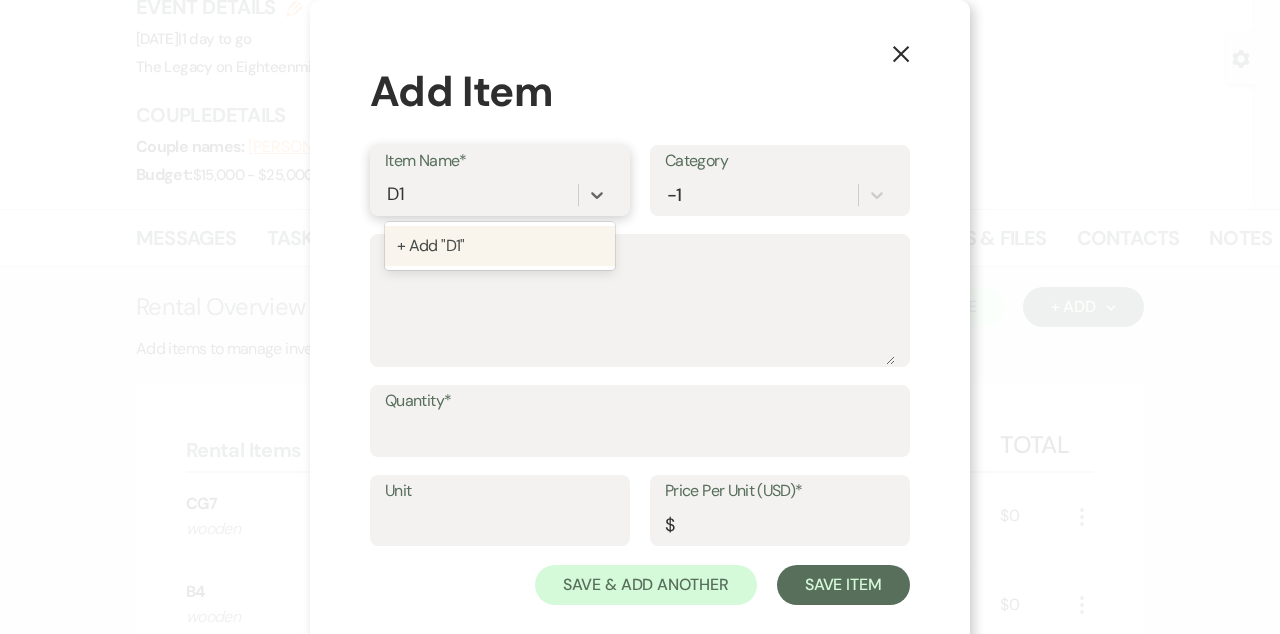 type on "D11" 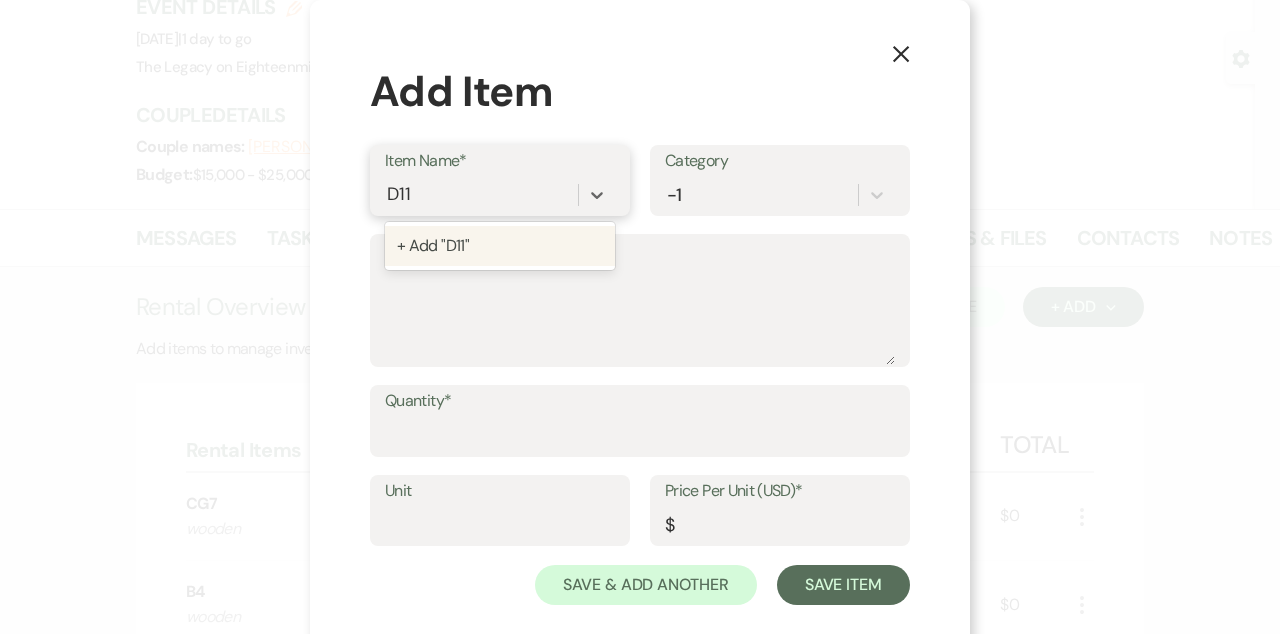 type 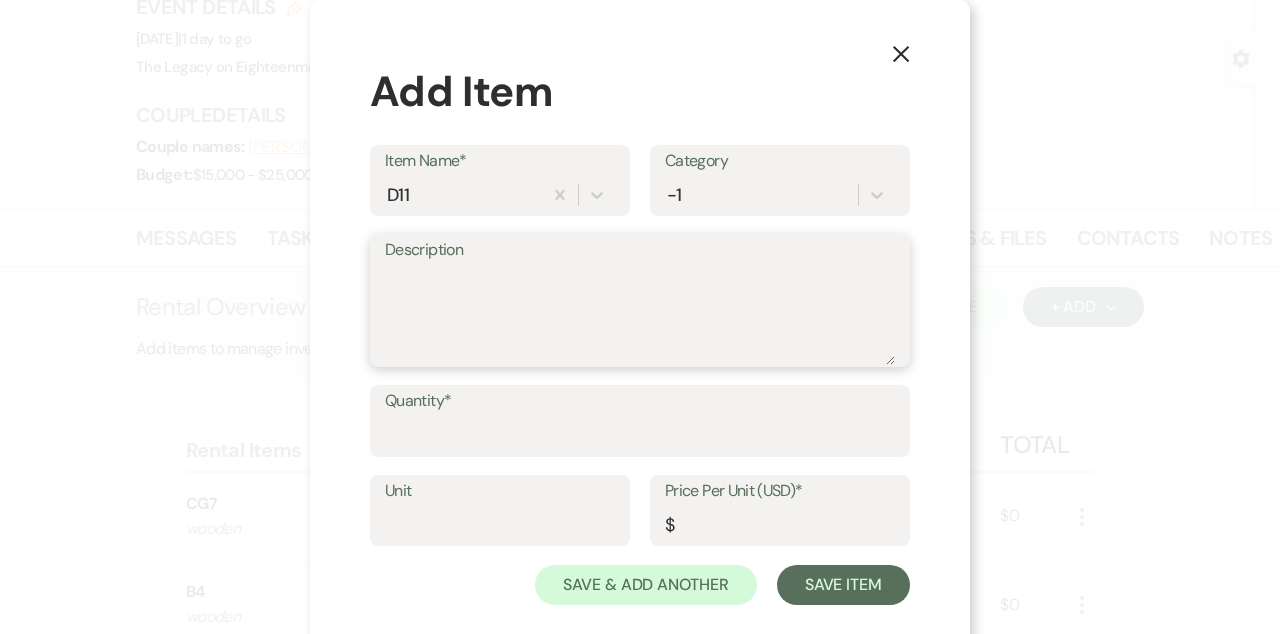 type on "2" 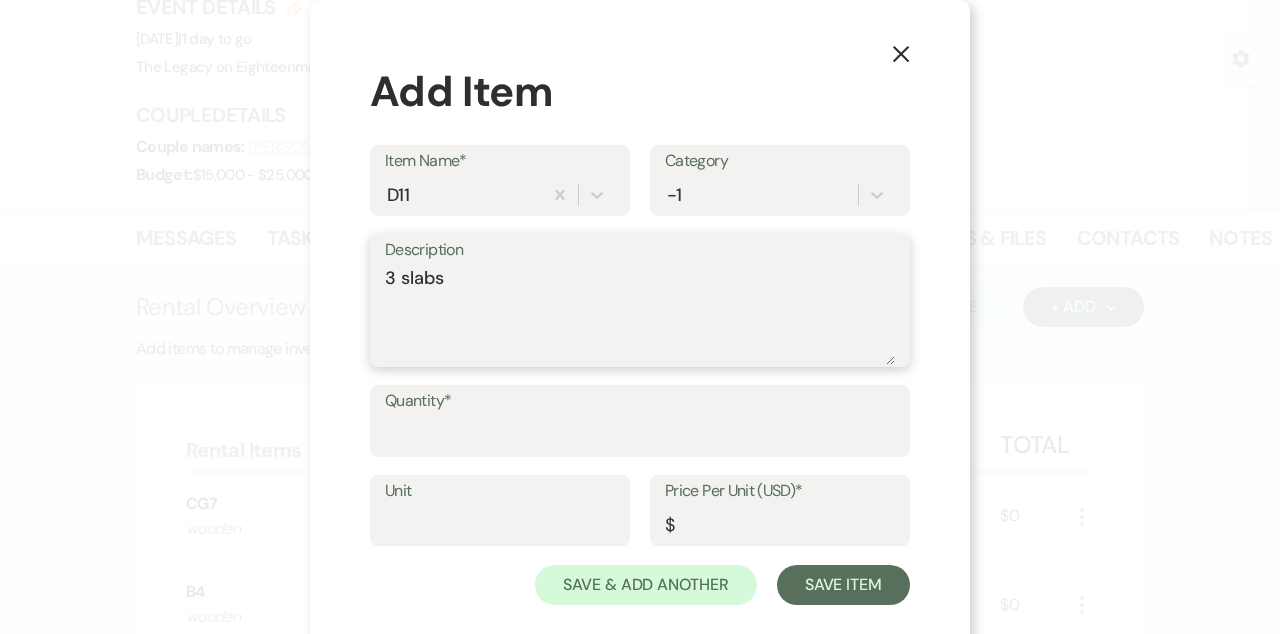 type on "3 slabs" 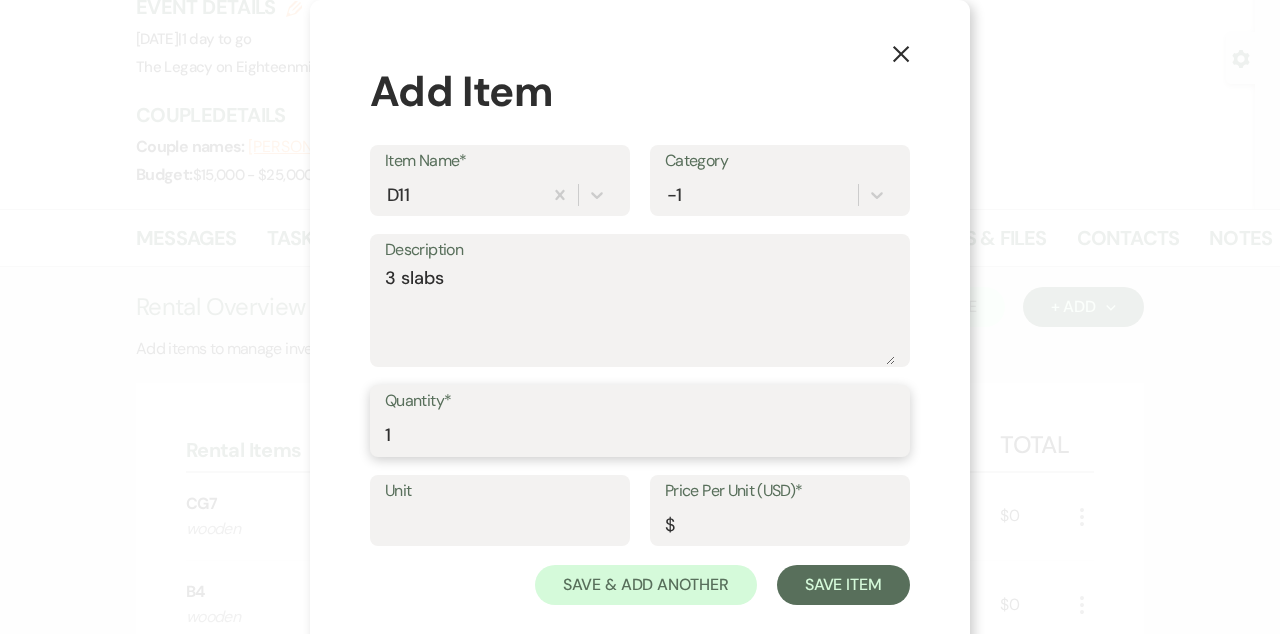 type on "1" 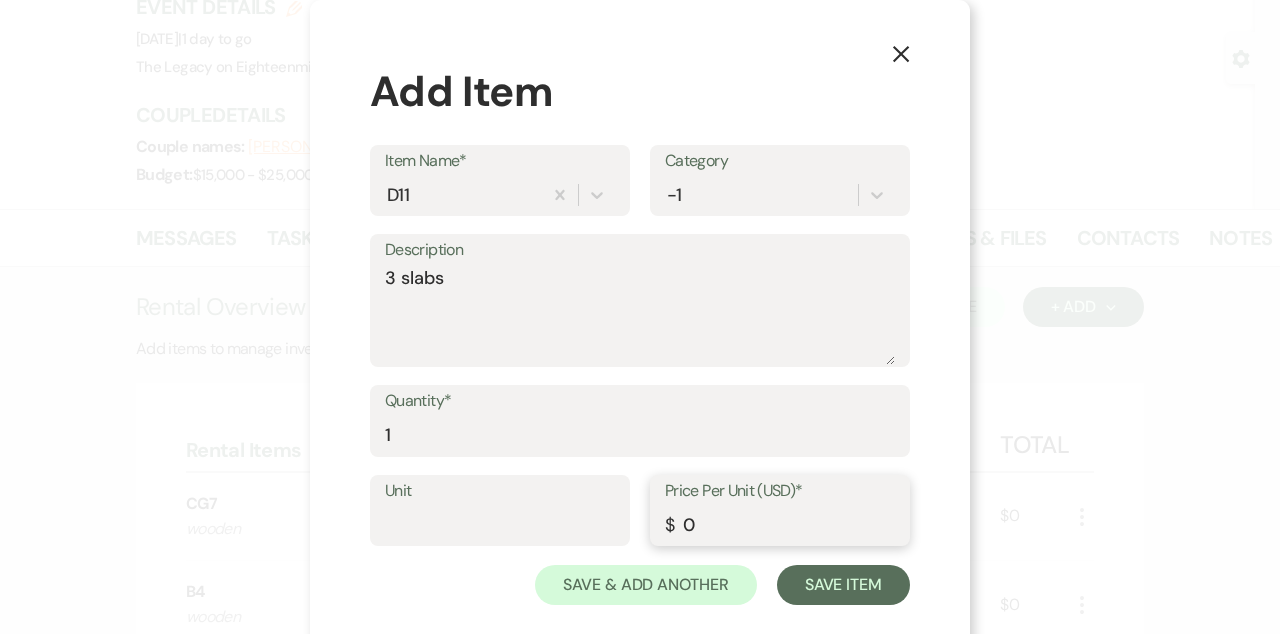 type on "0" 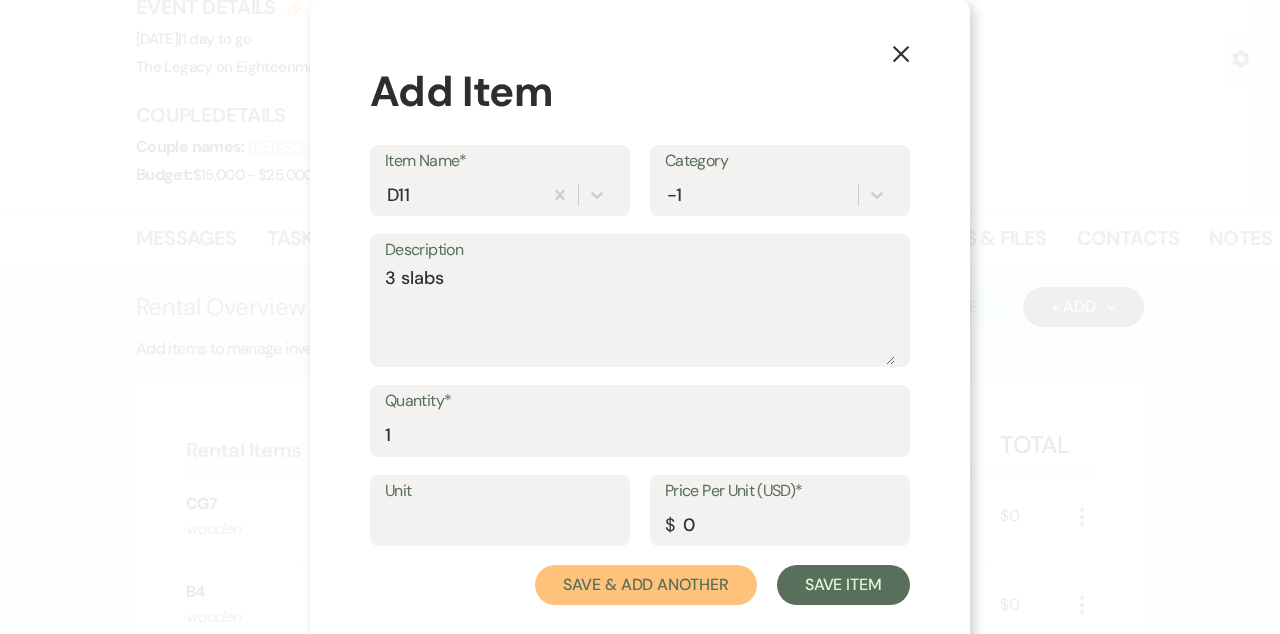 click on "Save & Add Another" at bounding box center [646, 585] 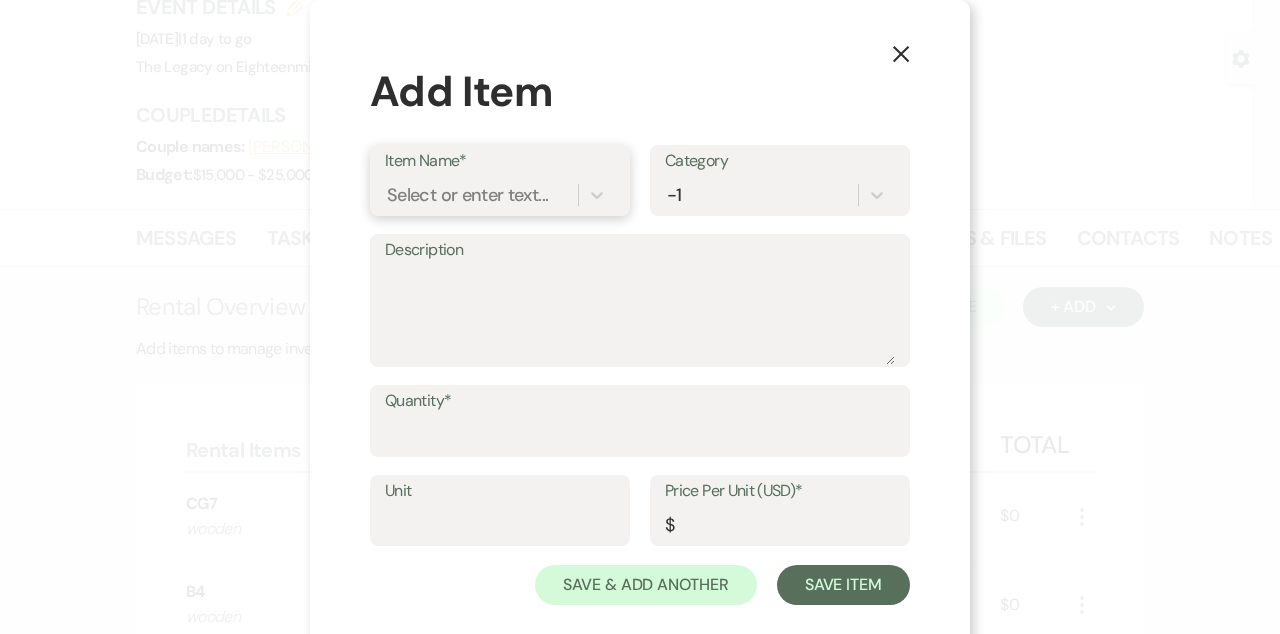 click on "Select or enter text..." at bounding box center [467, 194] 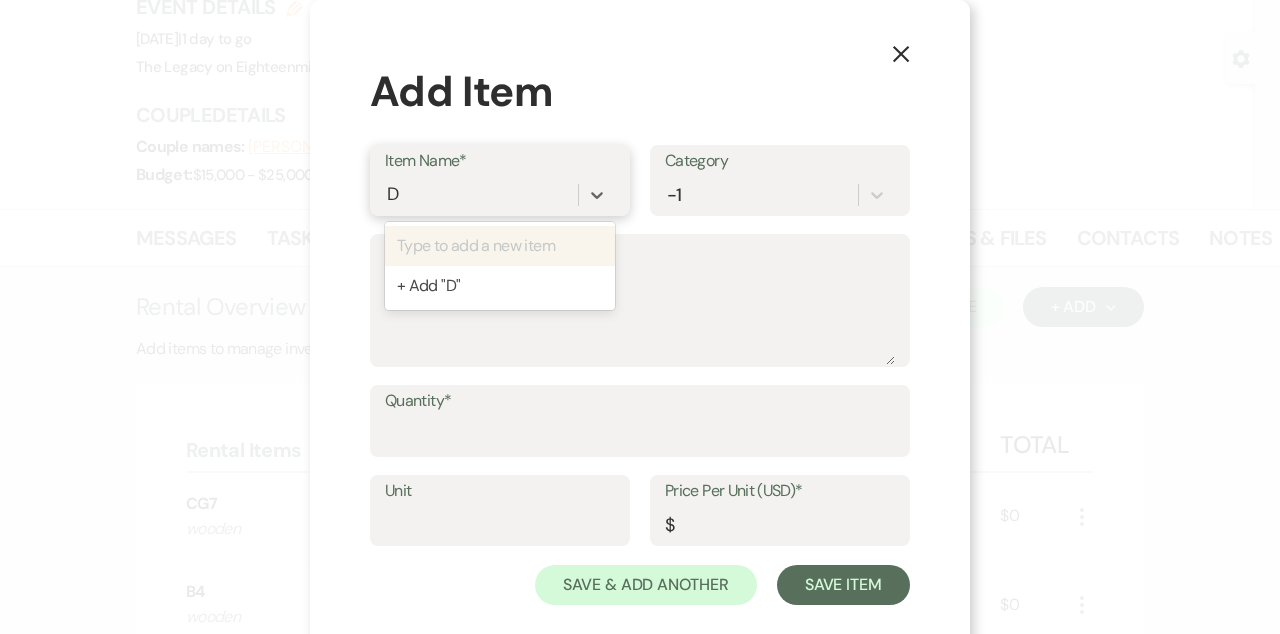 type on "D6" 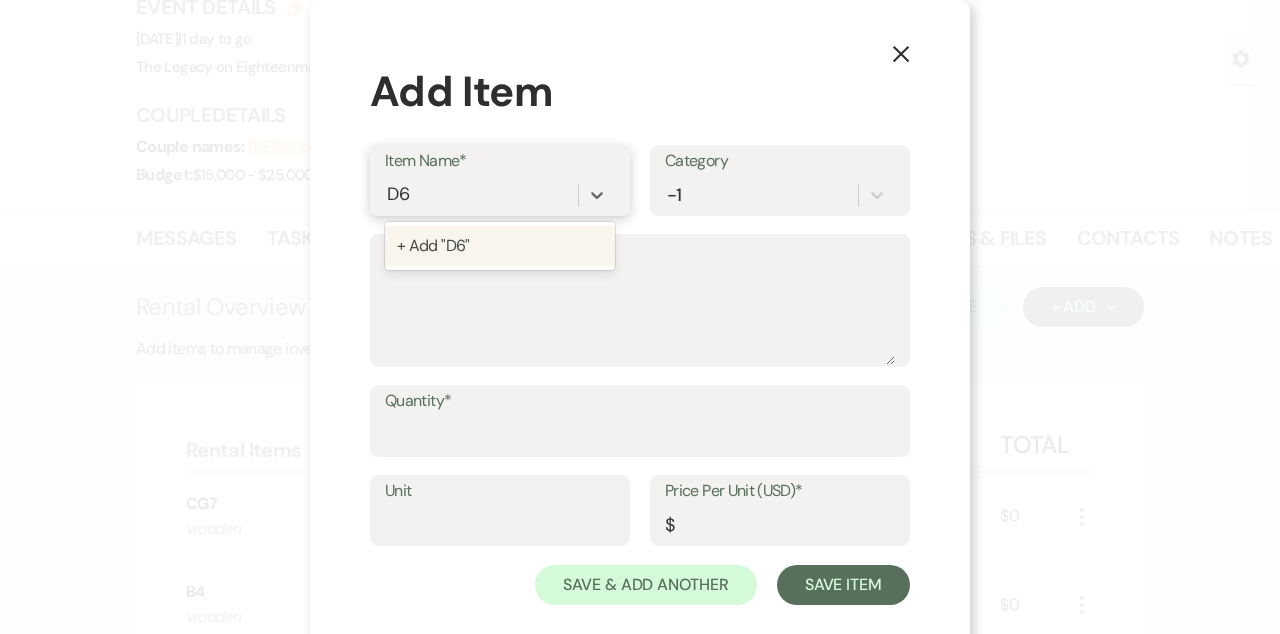 type 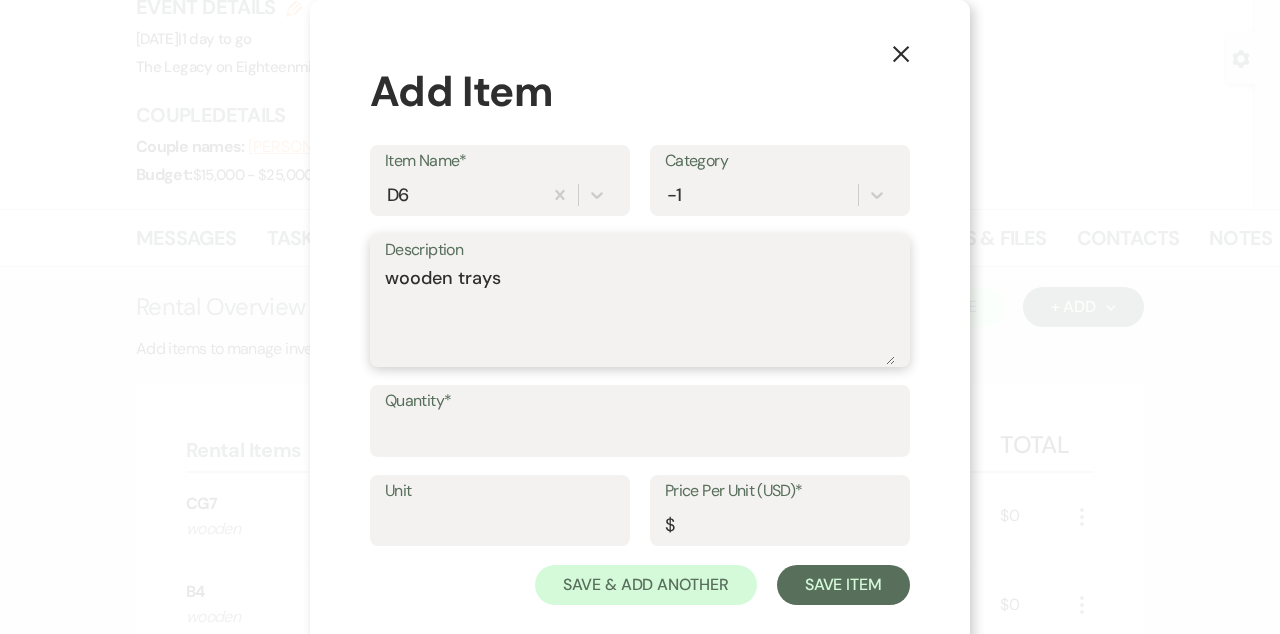 type on "wooden trays" 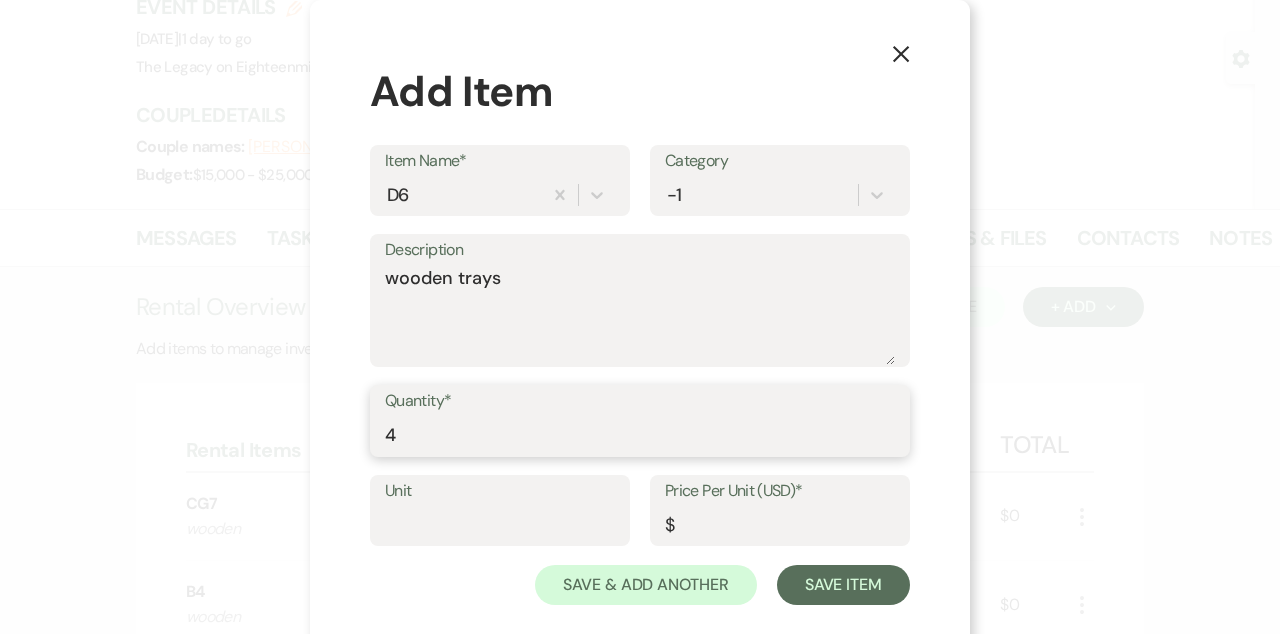 type on "4" 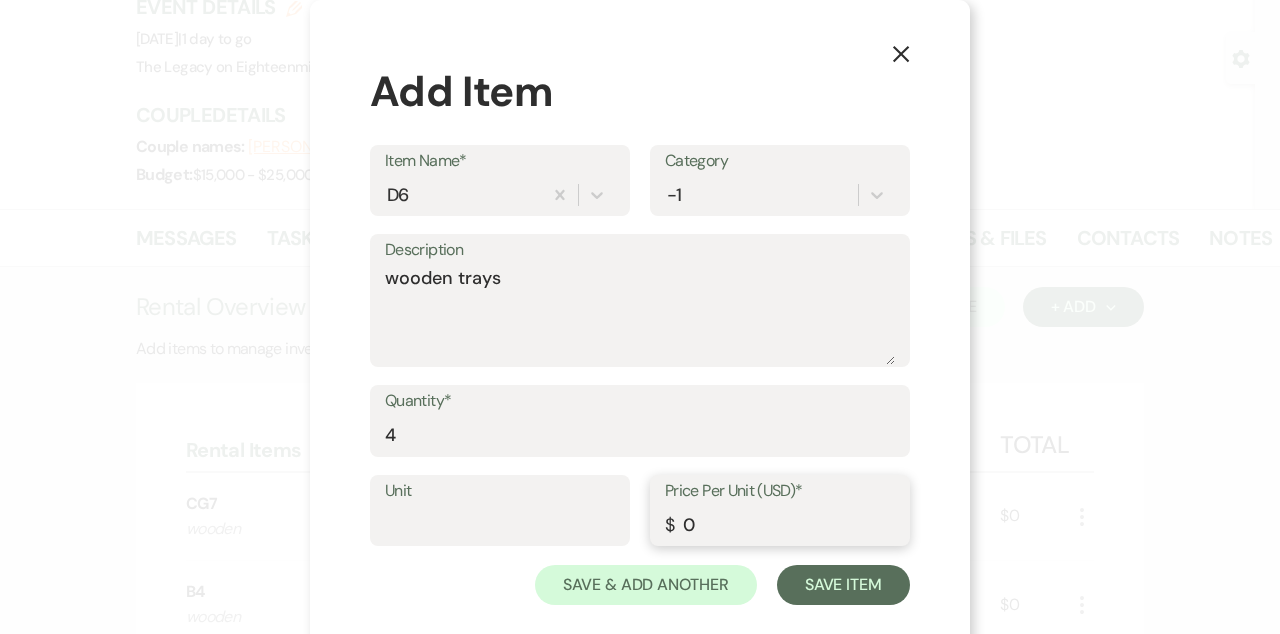 type on "0" 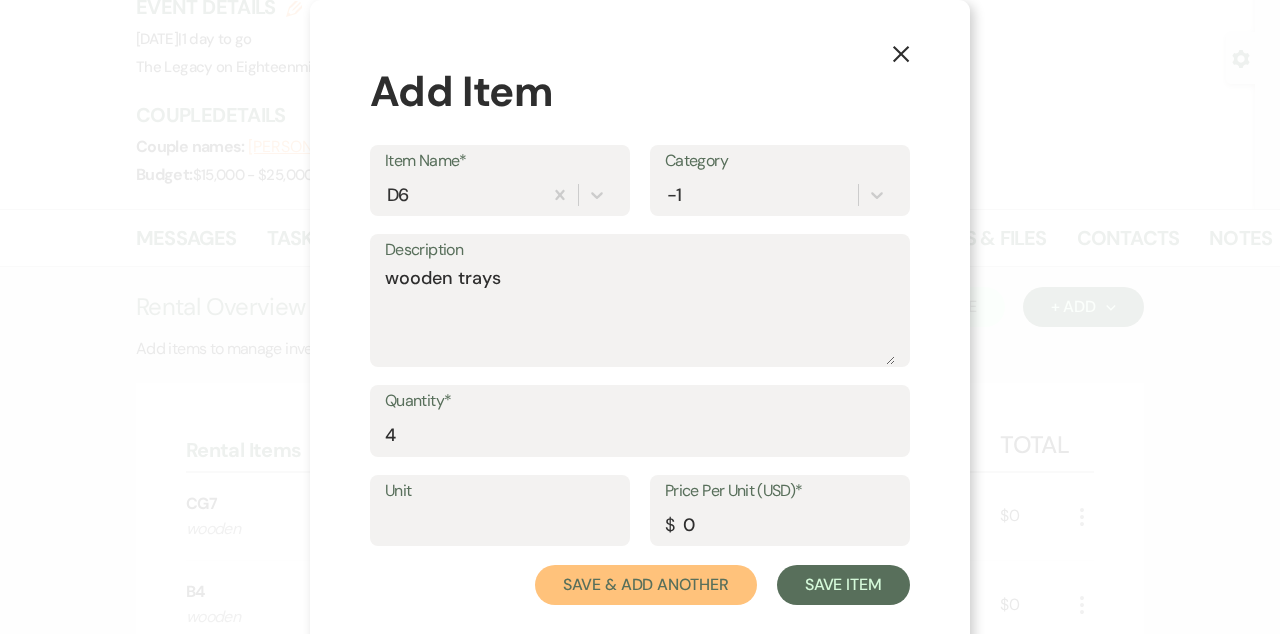click on "Save & Add Another" at bounding box center [646, 585] 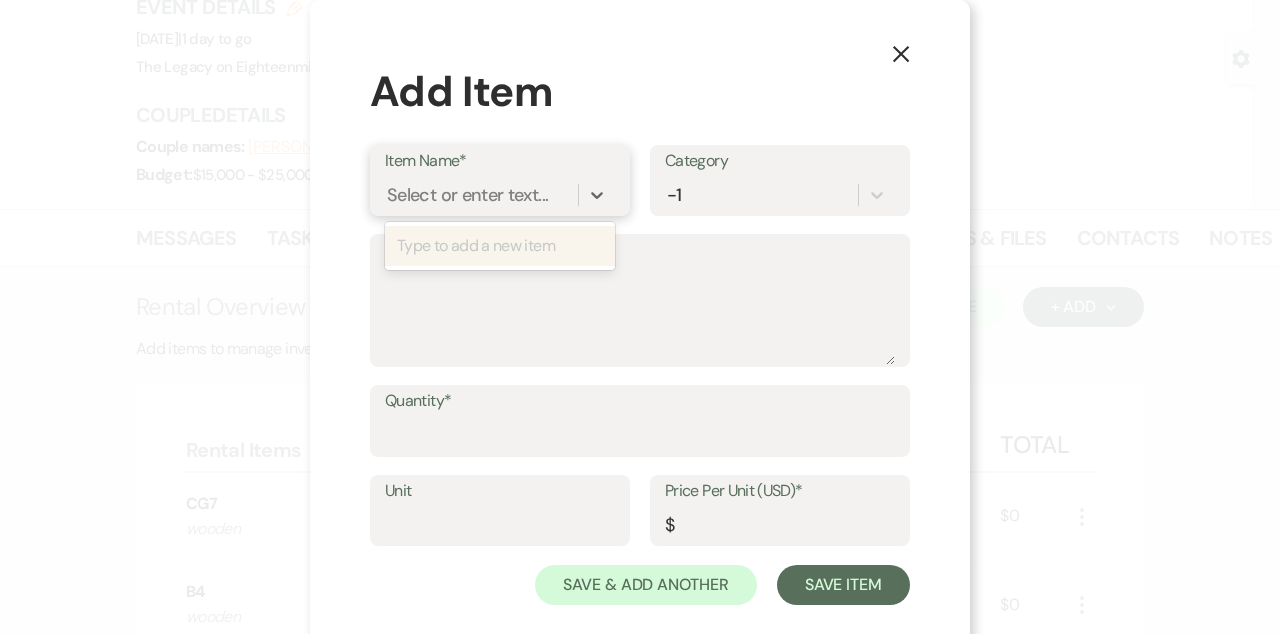 click on "Select or enter text..." at bounding box center (467, 194) 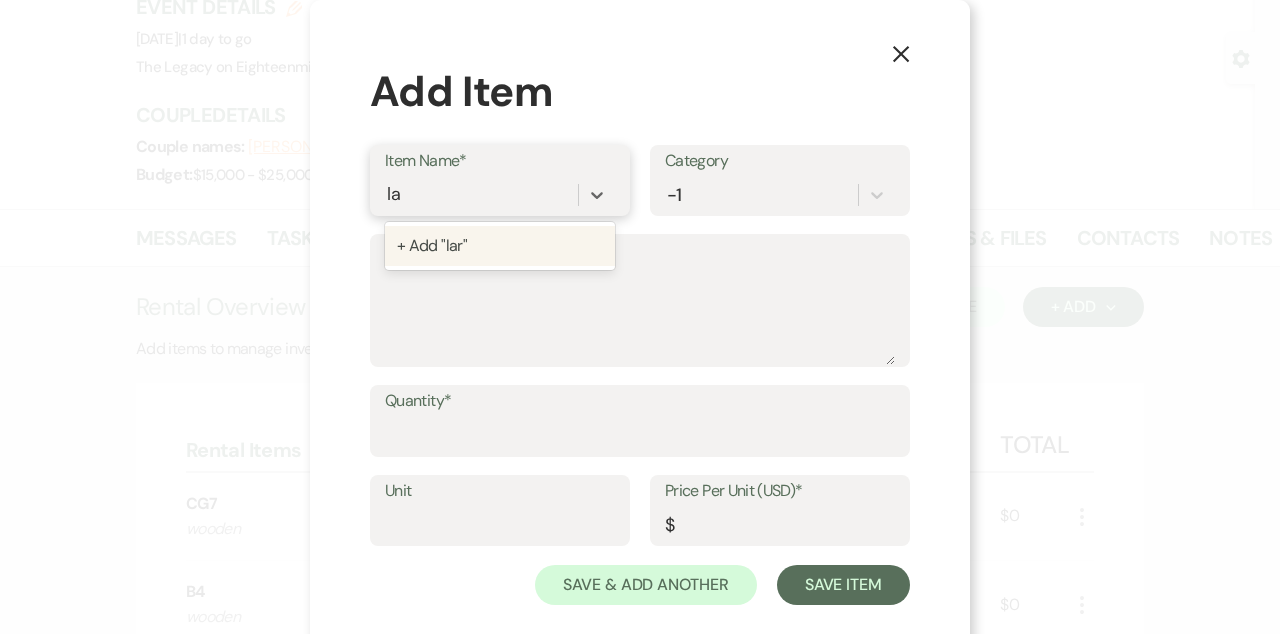 type on "l" 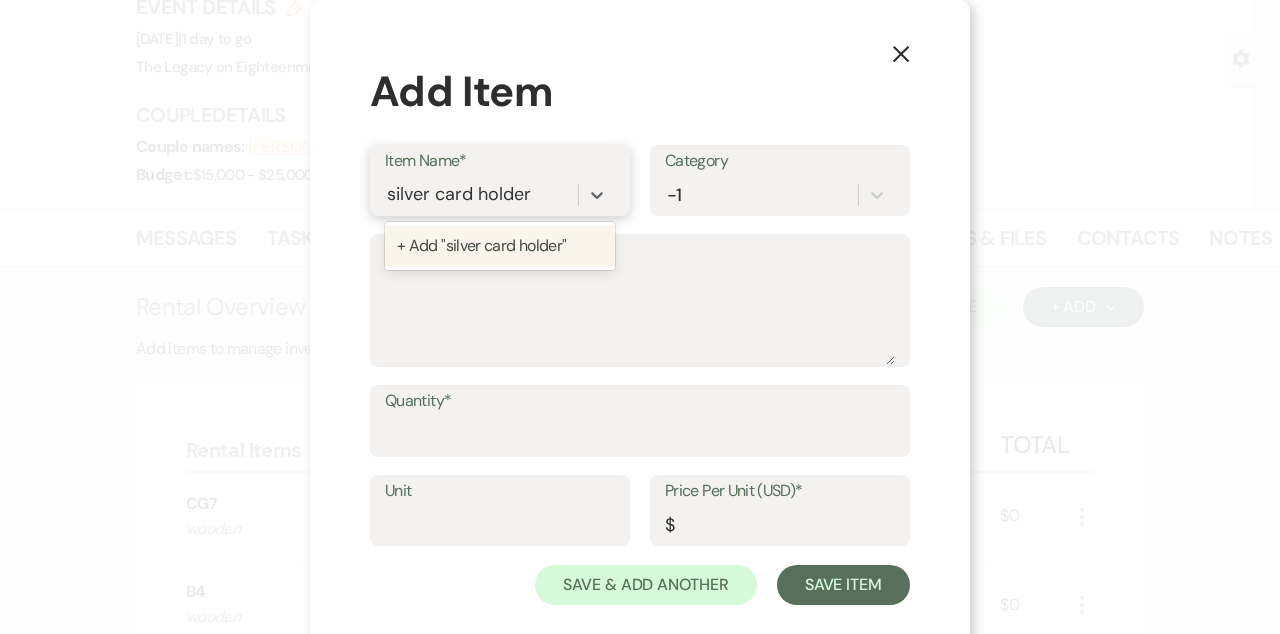 type on "silver card holders" 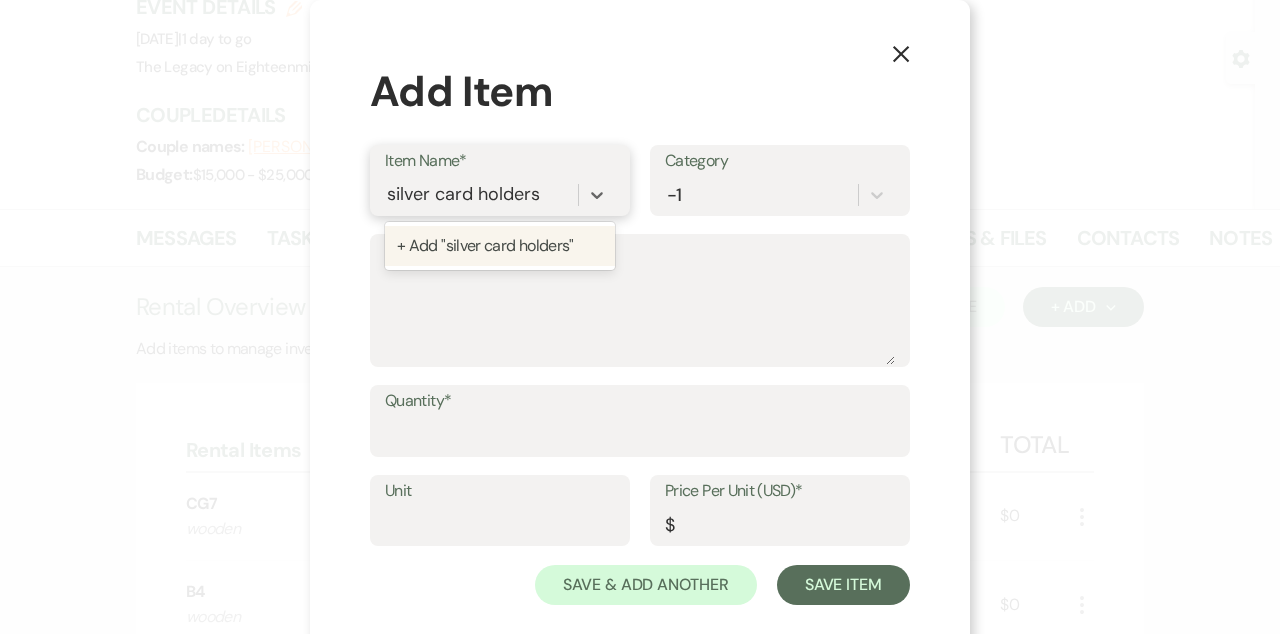 type 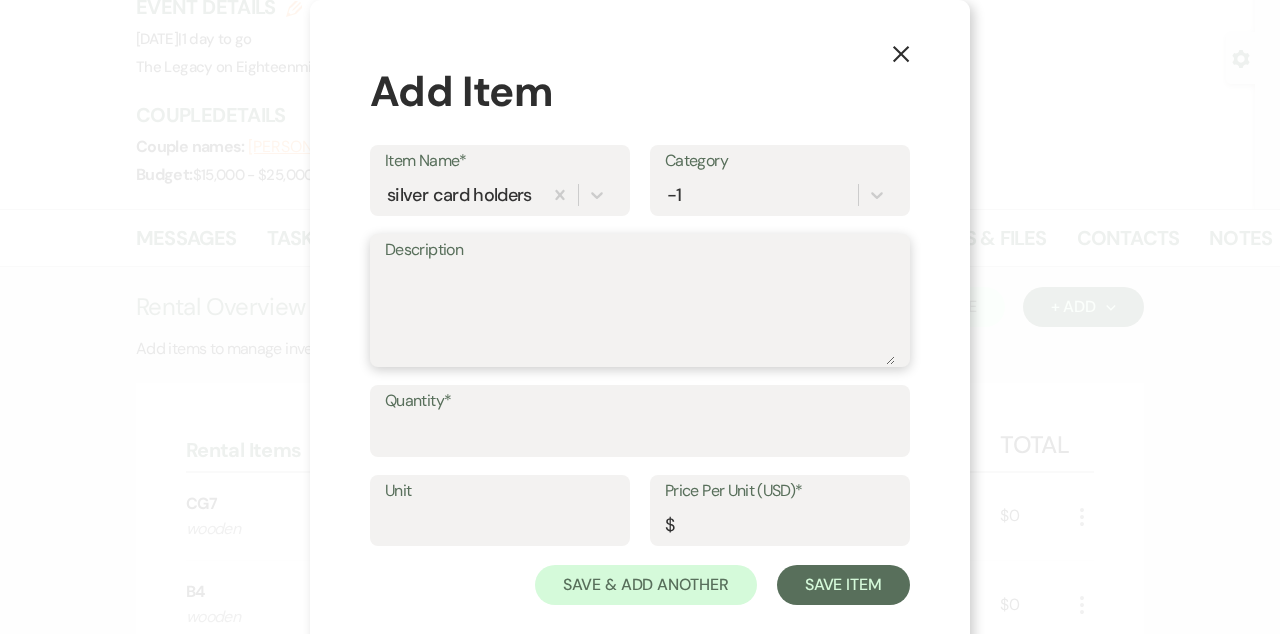 type on "t" 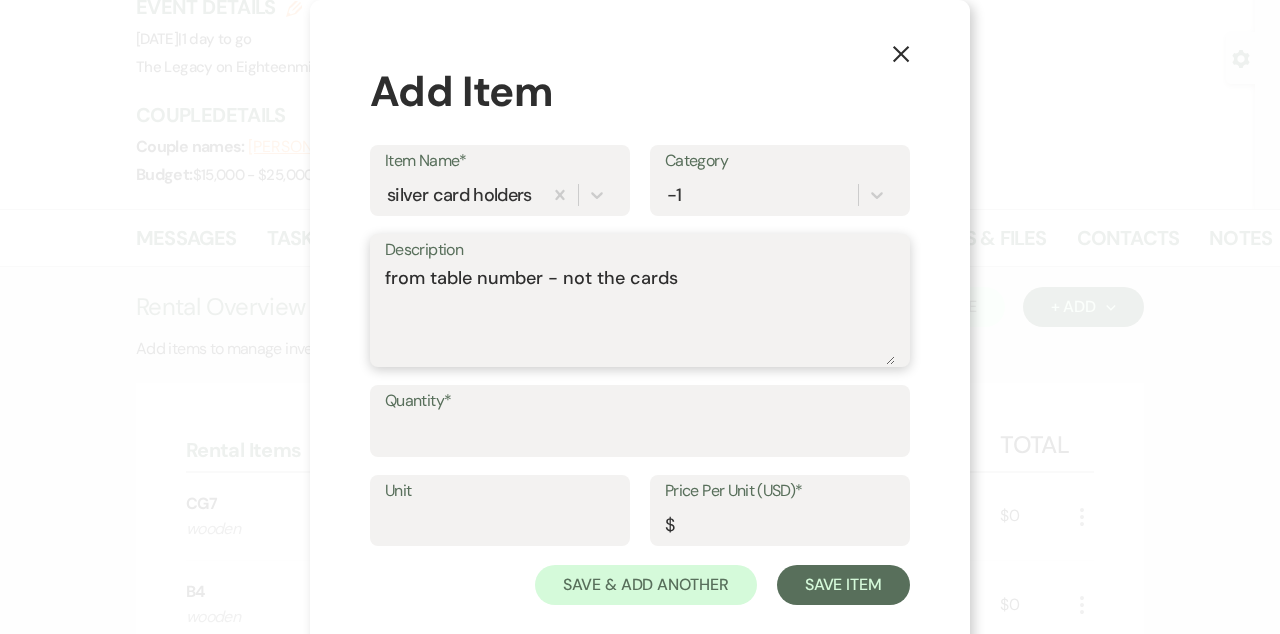 type on "from table number - not the cards" 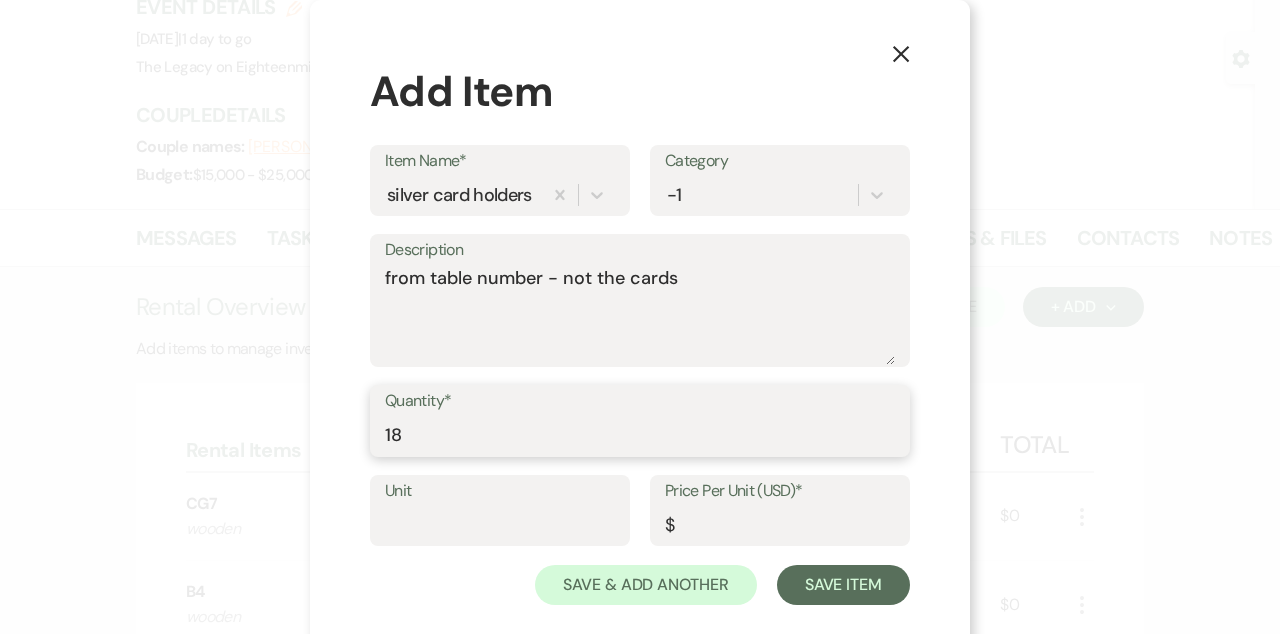 type on "18" 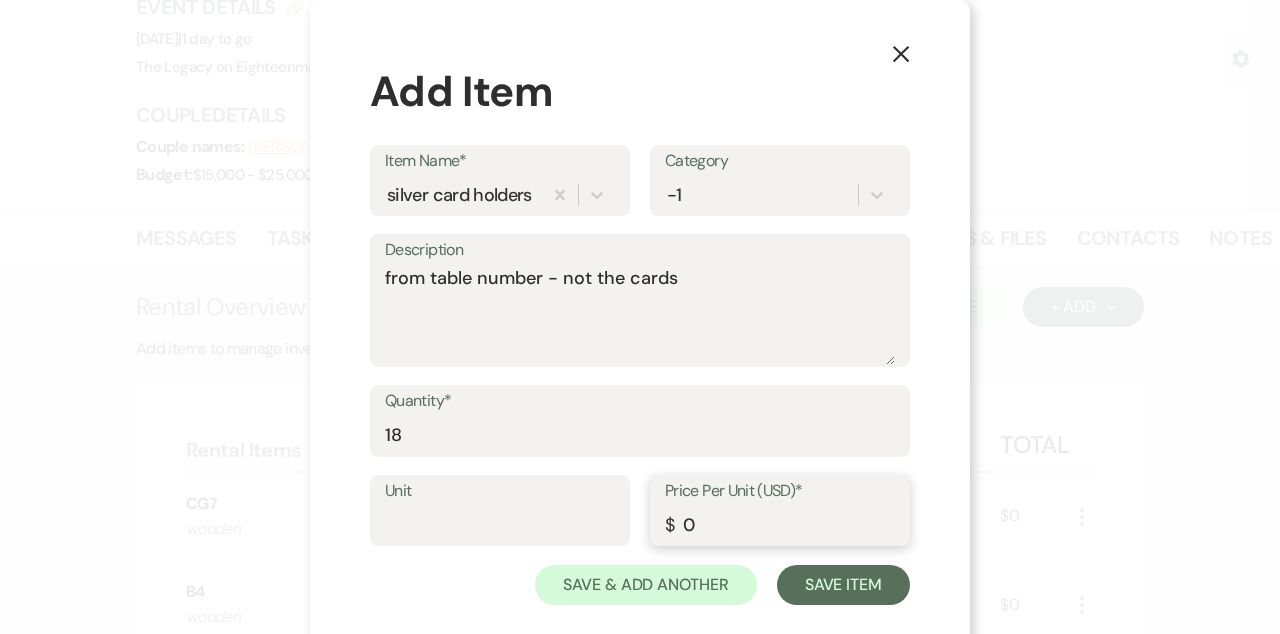 type on "0" 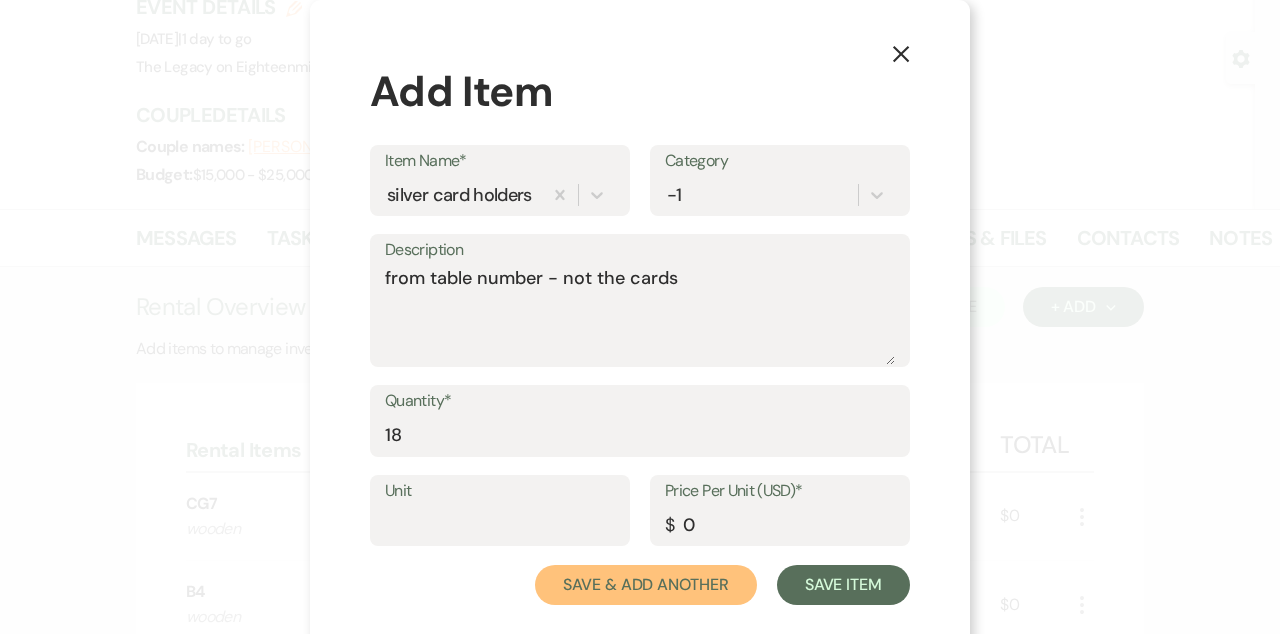 click on "Save & Add Another" at bounding box center (646, 585) 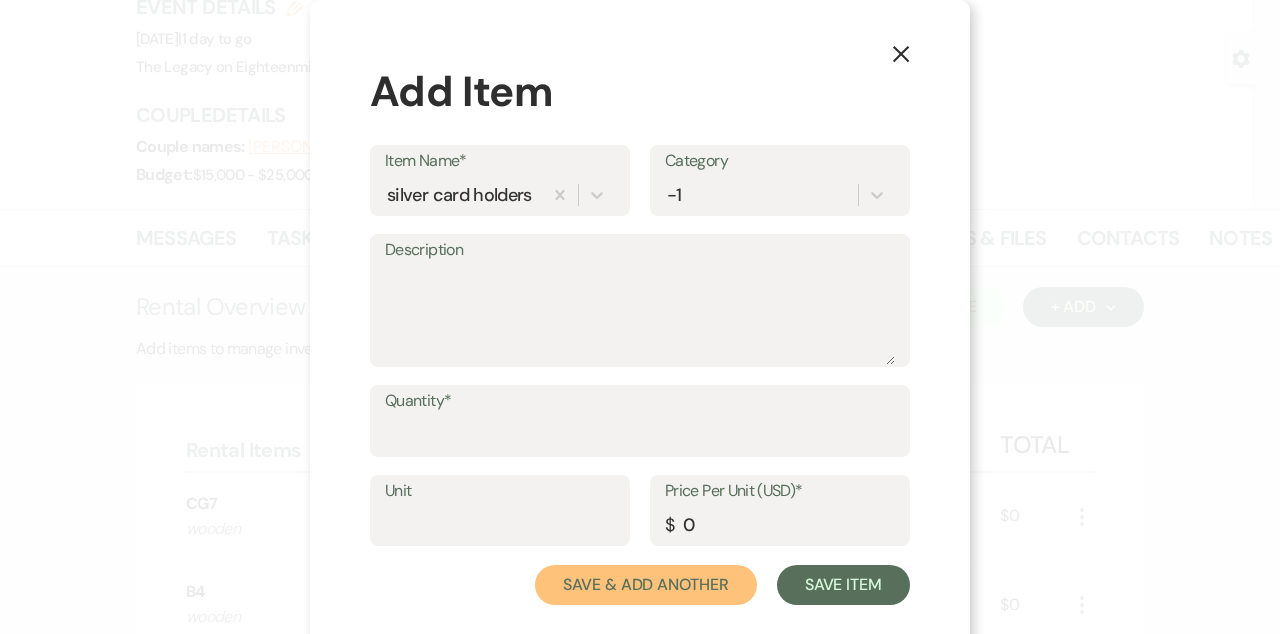 type 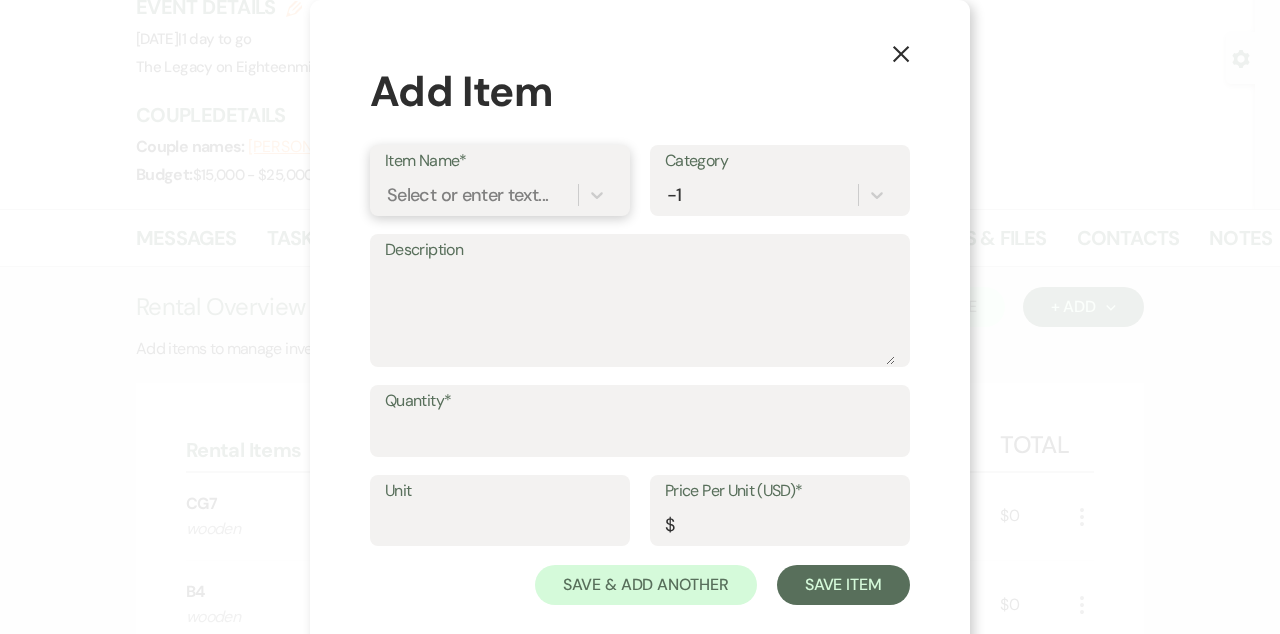 click on "Select or enter text..." at bounding box center [467, 194] 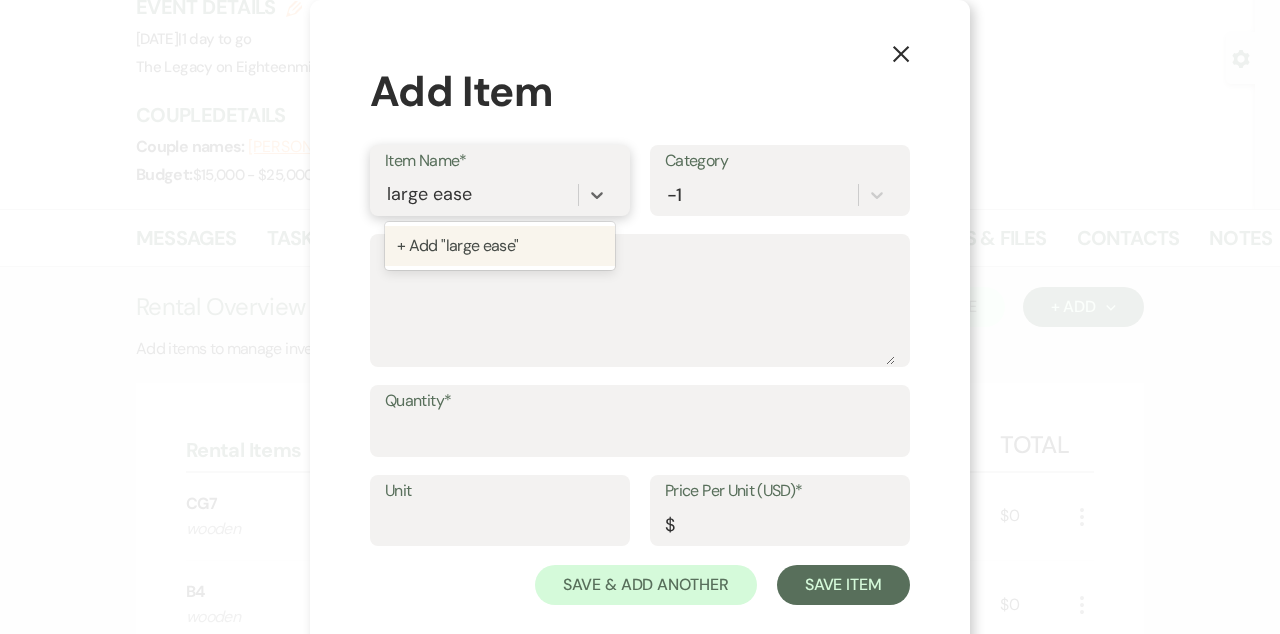 type on "large easel" 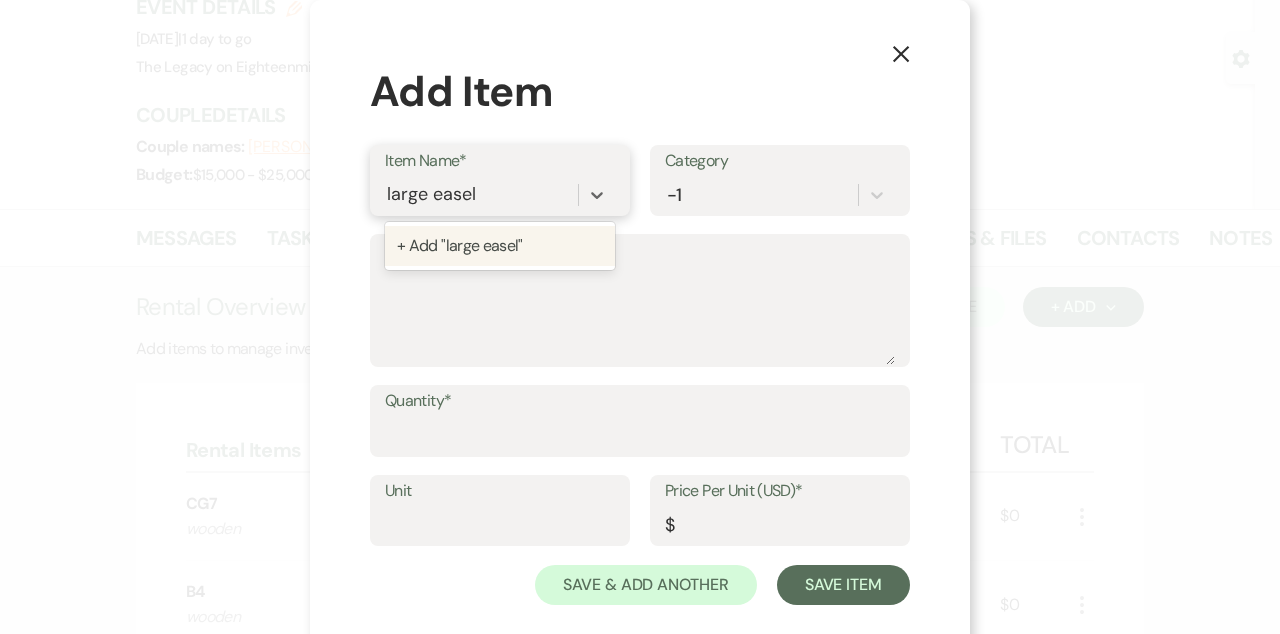 type 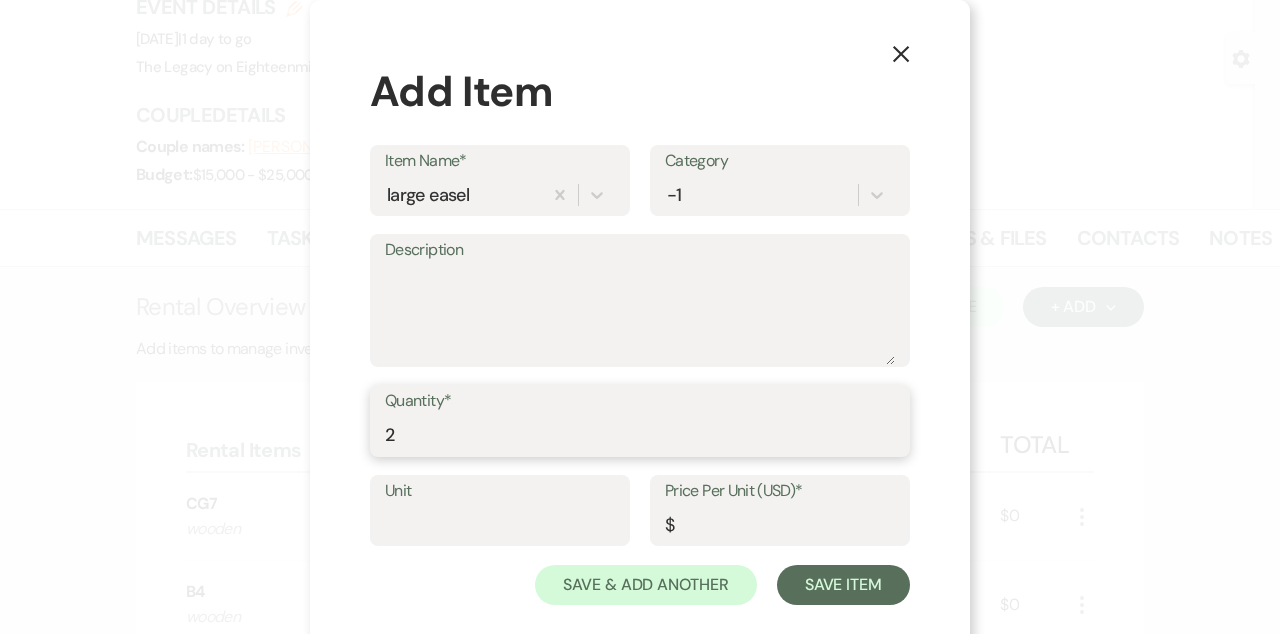 type on "2" 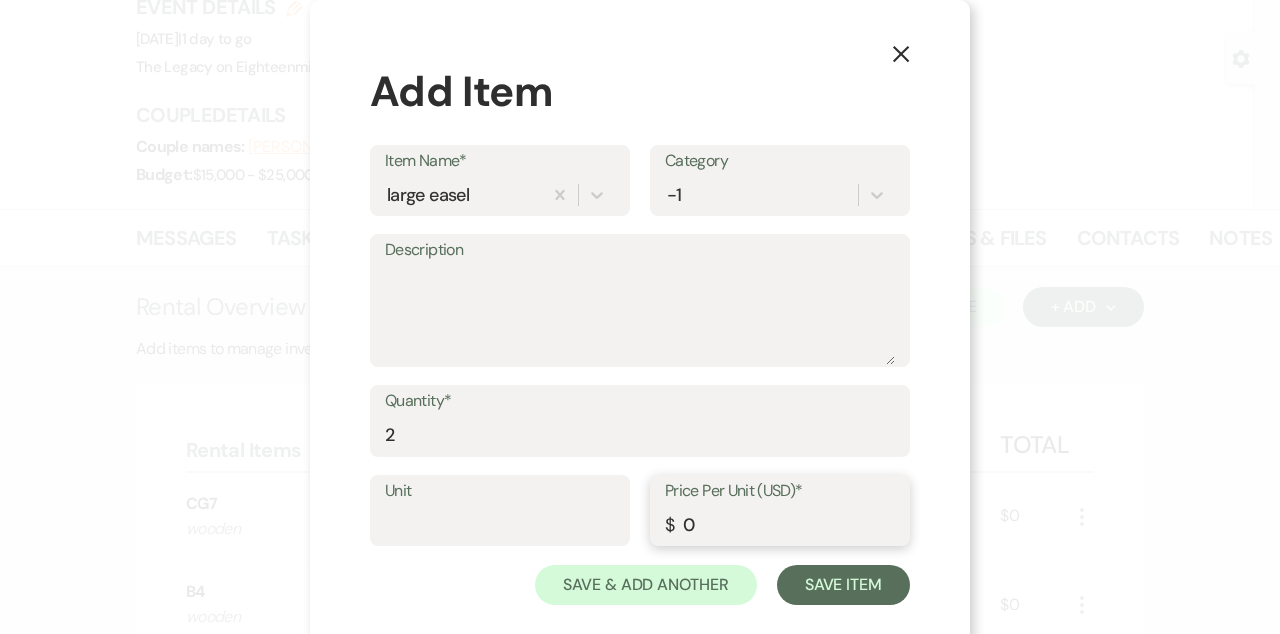 type on "0" 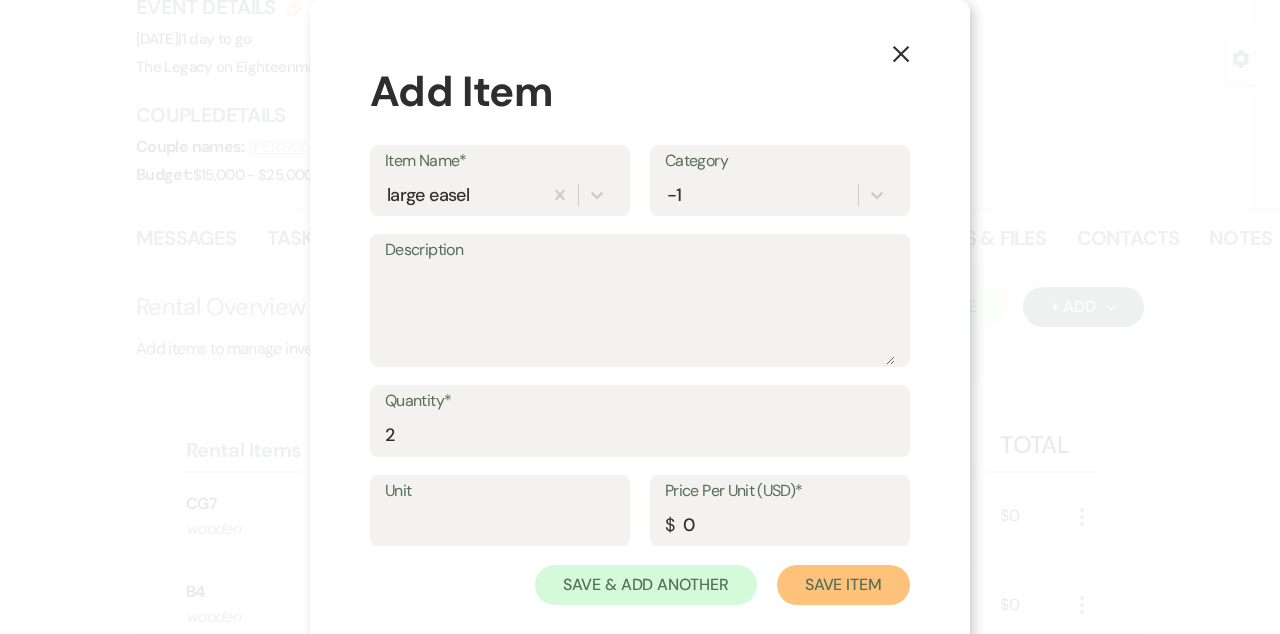 click on "Save Item" at bounding box center [843, 585] 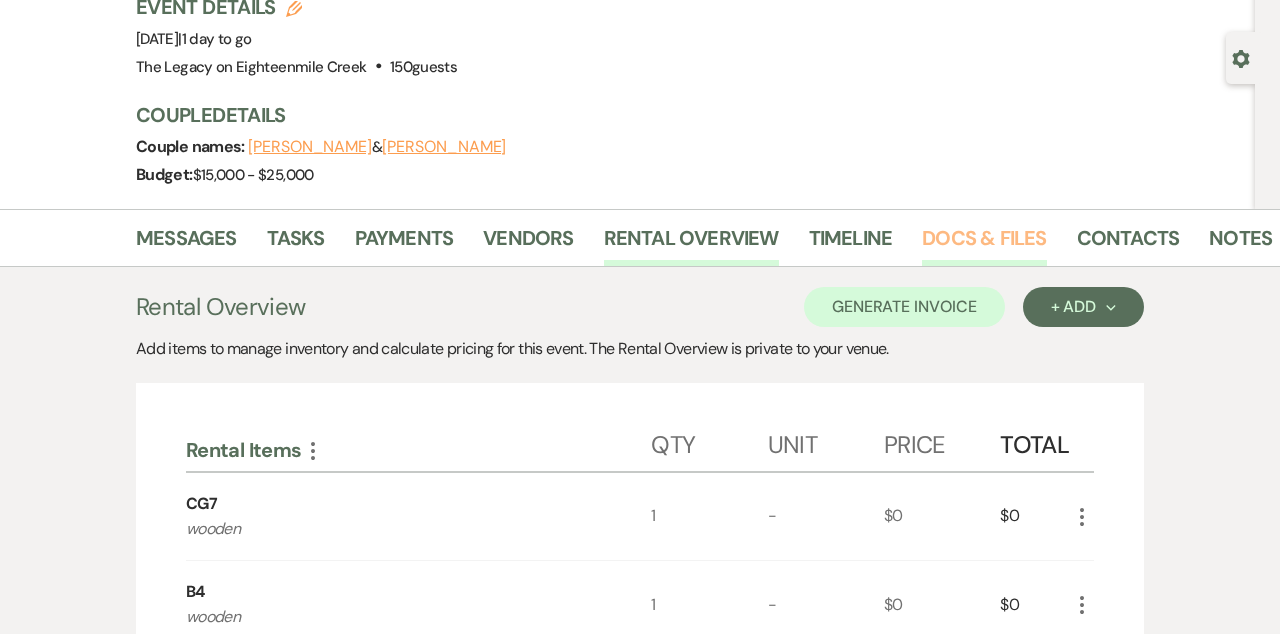 click on "Docs & Files" at bounding box center [984, 244] 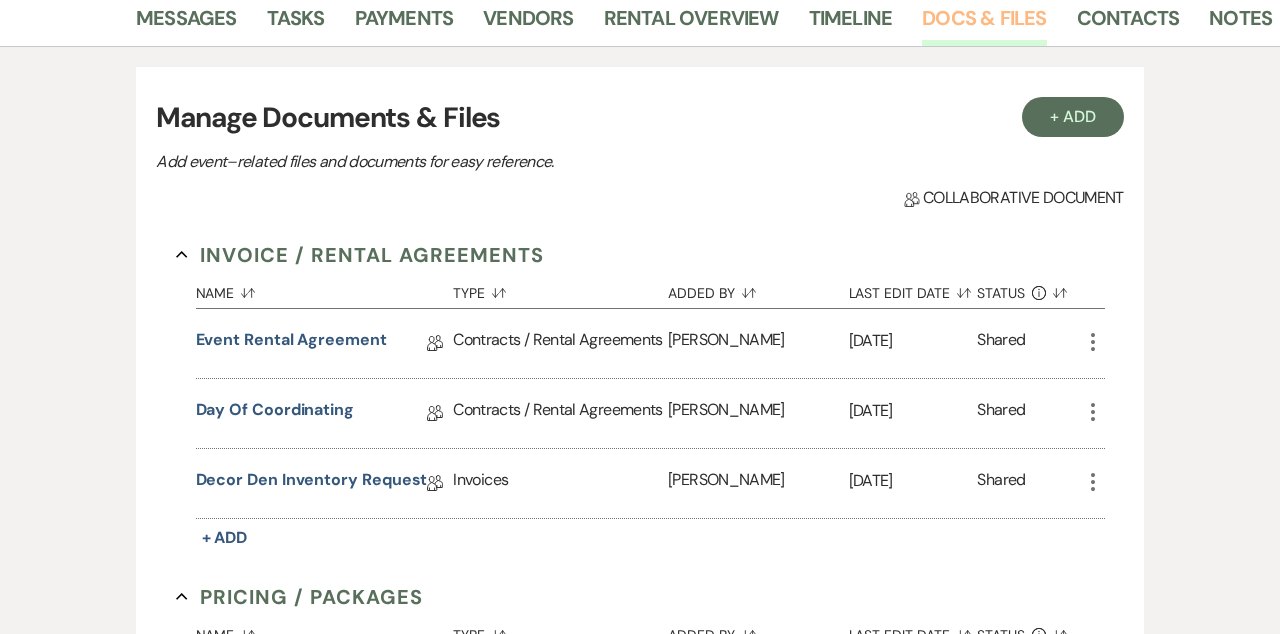 scroll, scrollTop: 460, scrollLeft: 0, axis: vertical 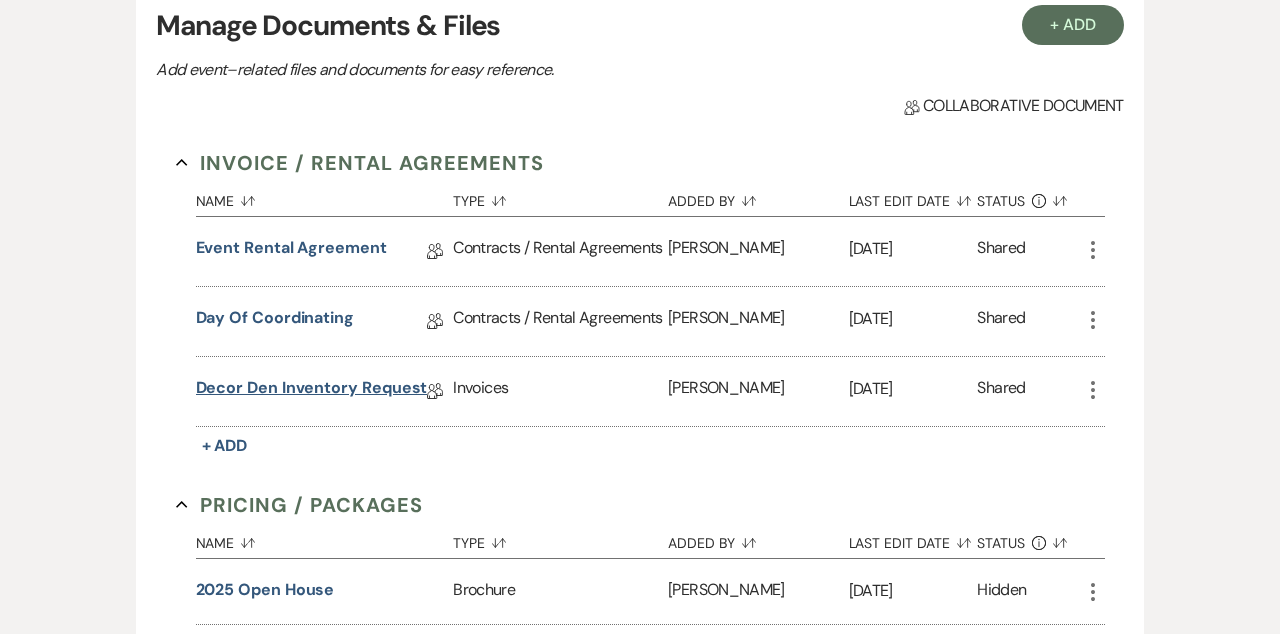 click on "Decor Den Inventory Request" at bounding box center (312, 391) 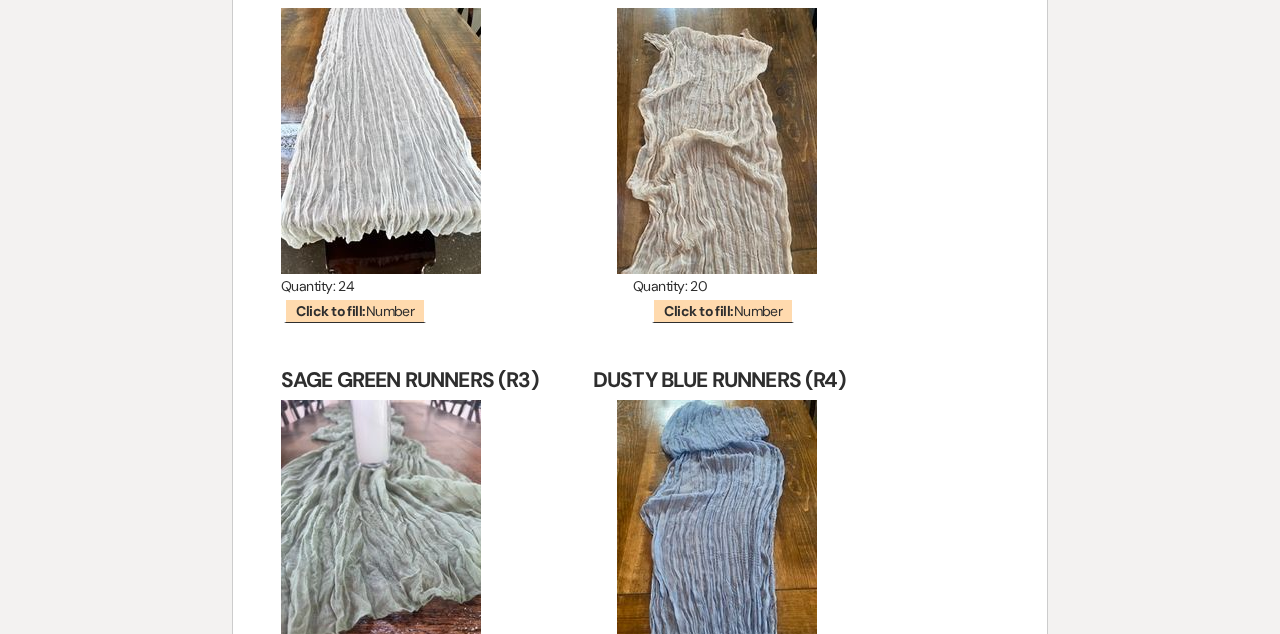 scroll, scrollTop: 0, scrollLeft: 0, axis: both 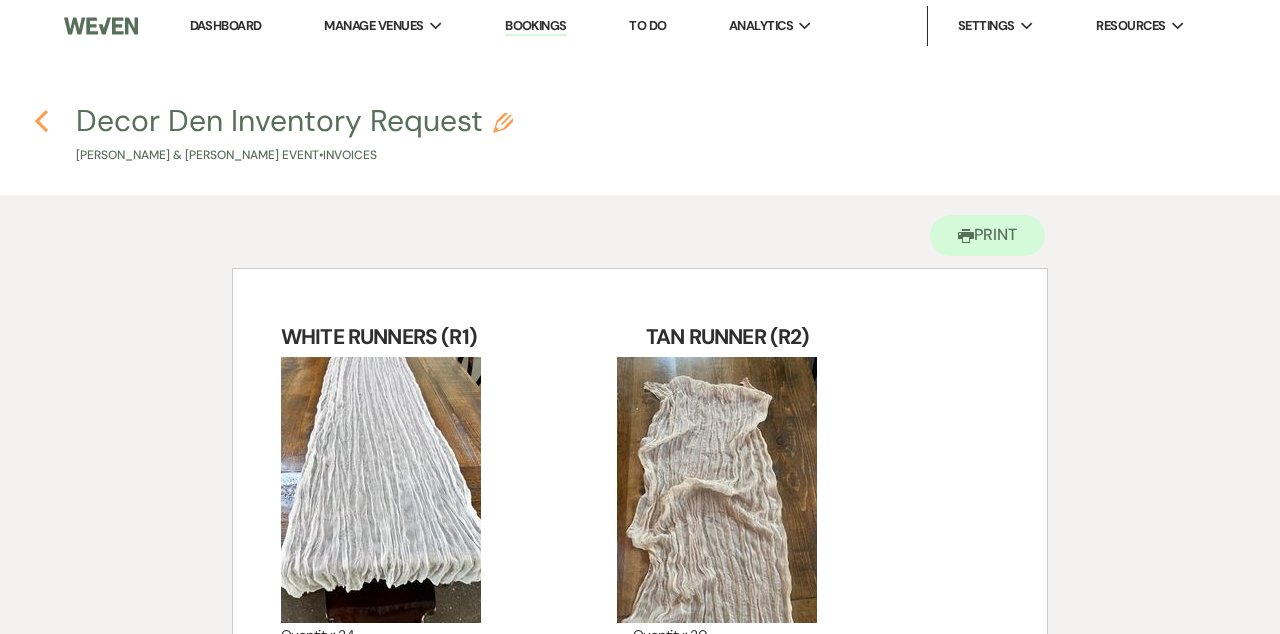 click 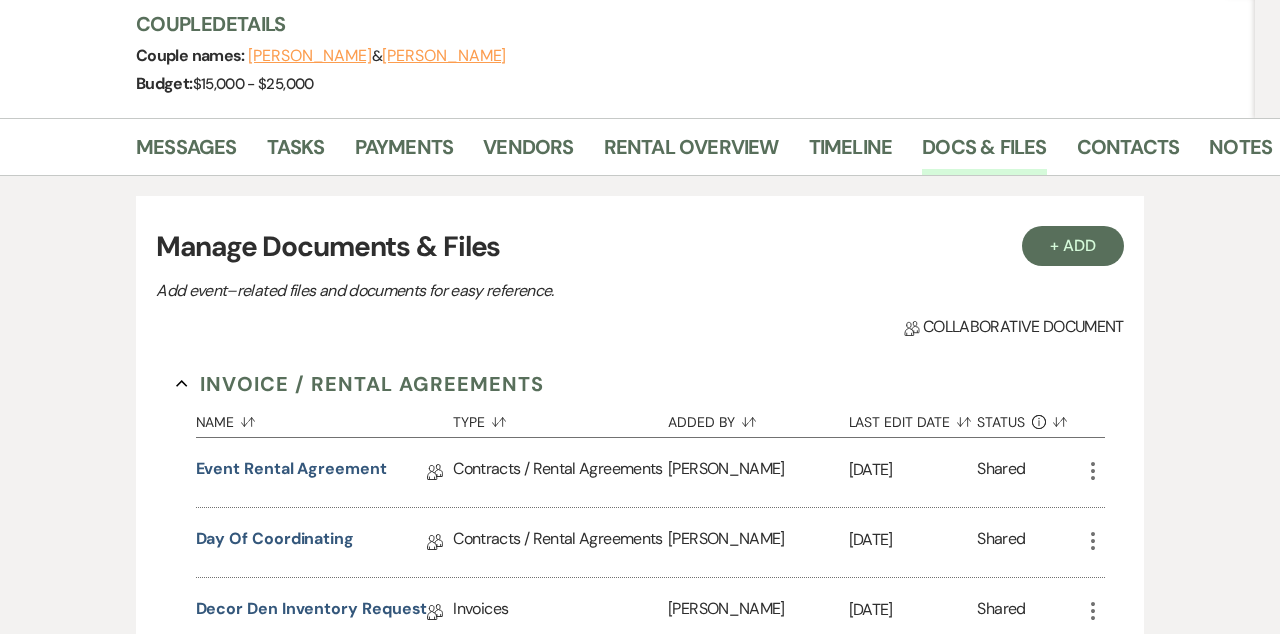 scroll, scrollTop: 200, scrollLeft: 0, axis: vertical 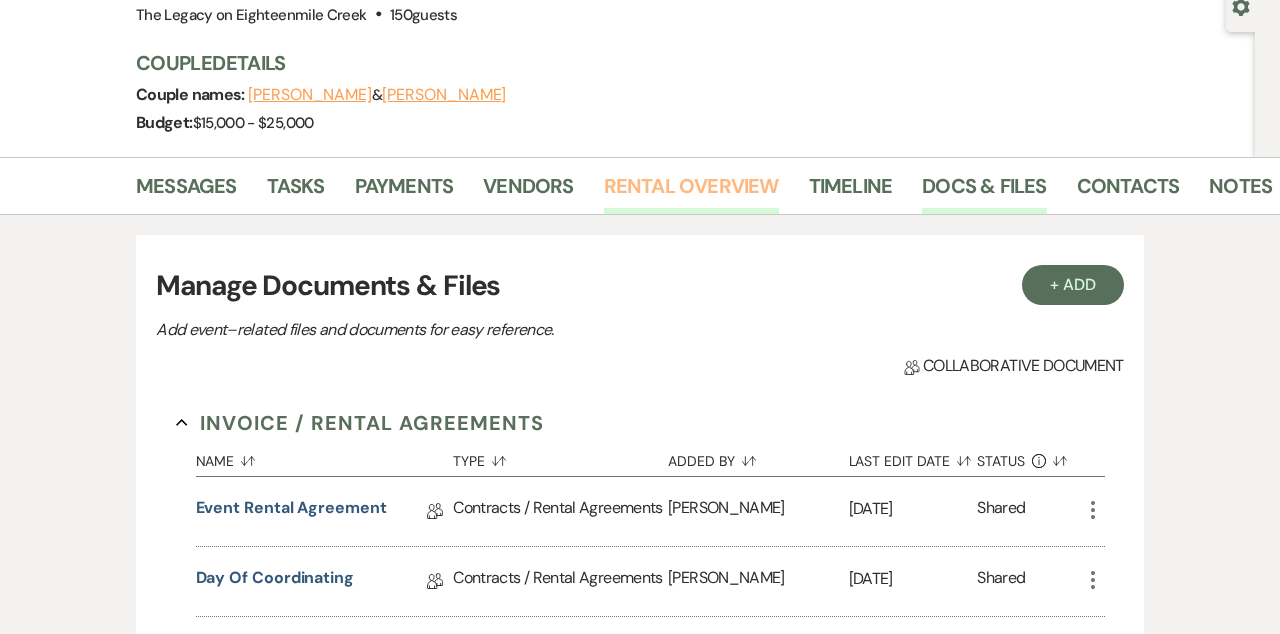 click on "Rental Overview" at bounding box center [691, 192] 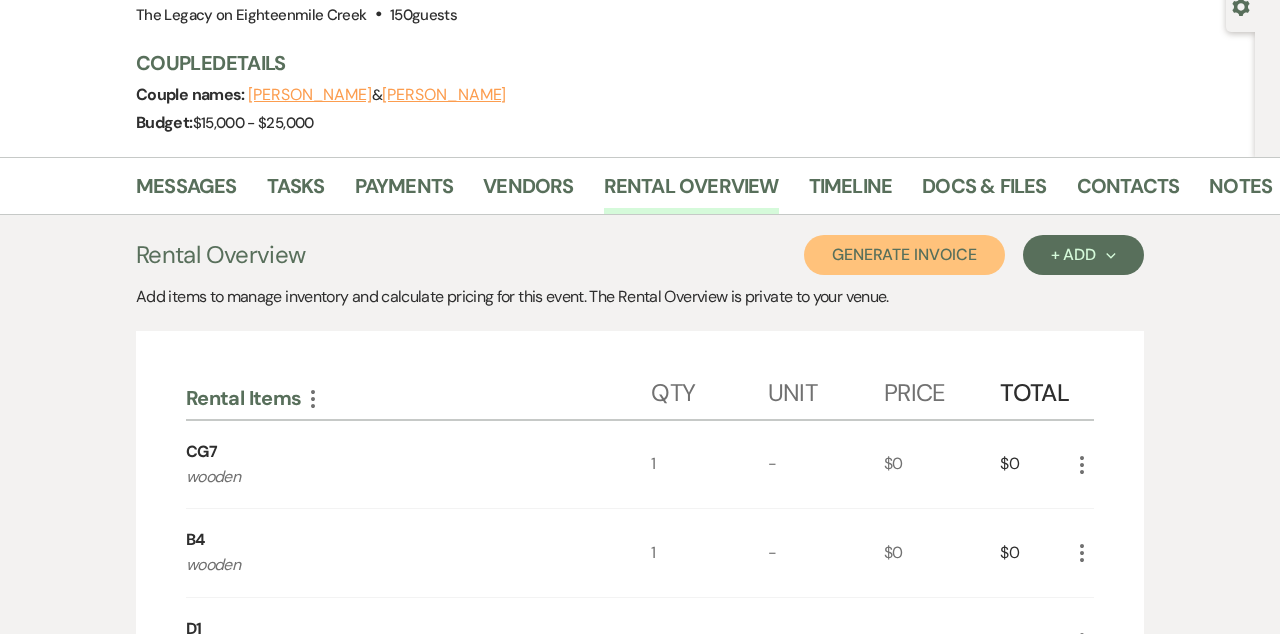 click on "Generate Invoice" at bounding box center (904, 255) 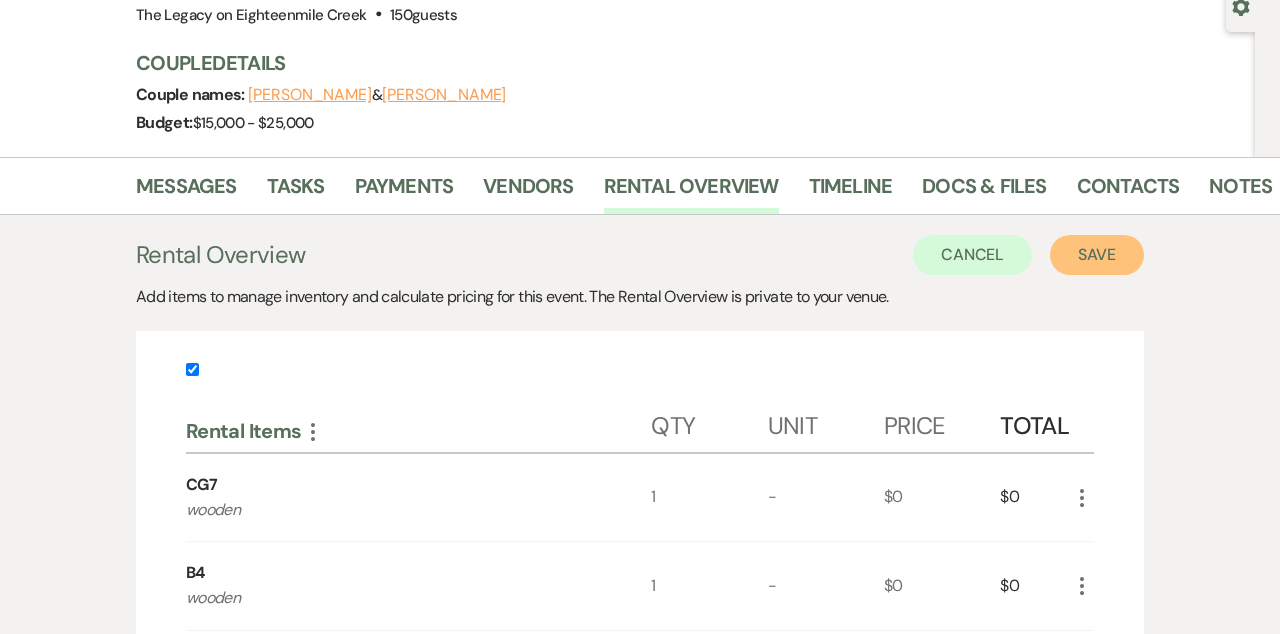 click on "Save" at bounding box center (1097, 255) 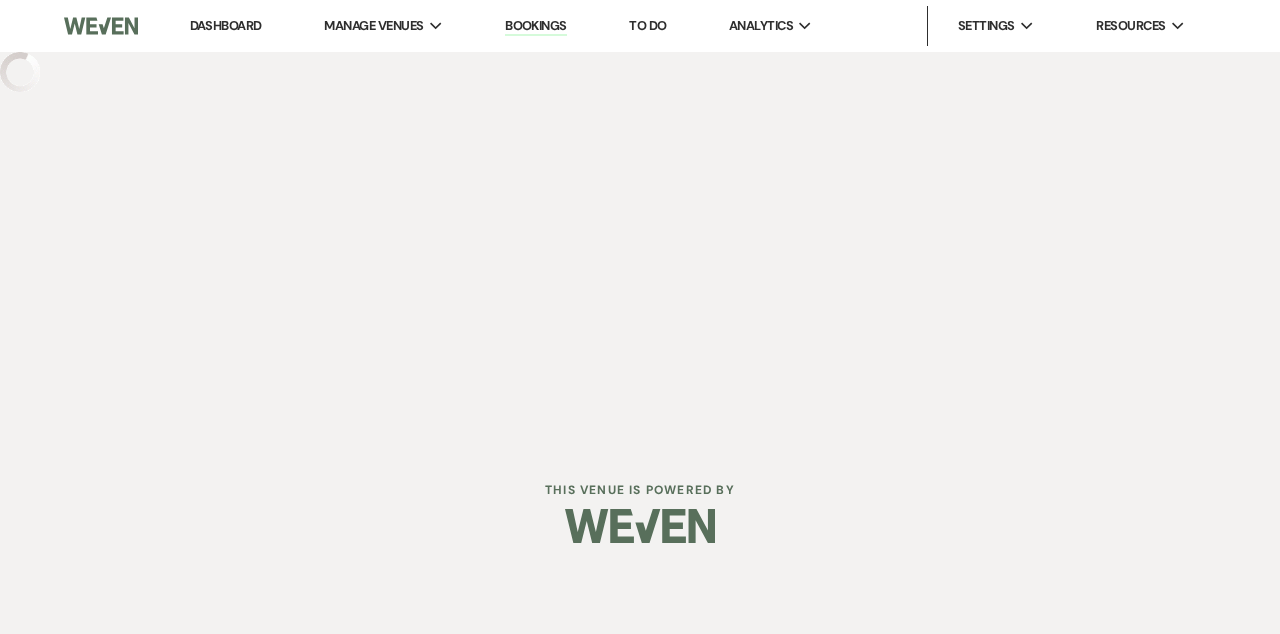 scroll, scrollTop: 0, scrollLeft: 0, axis: both 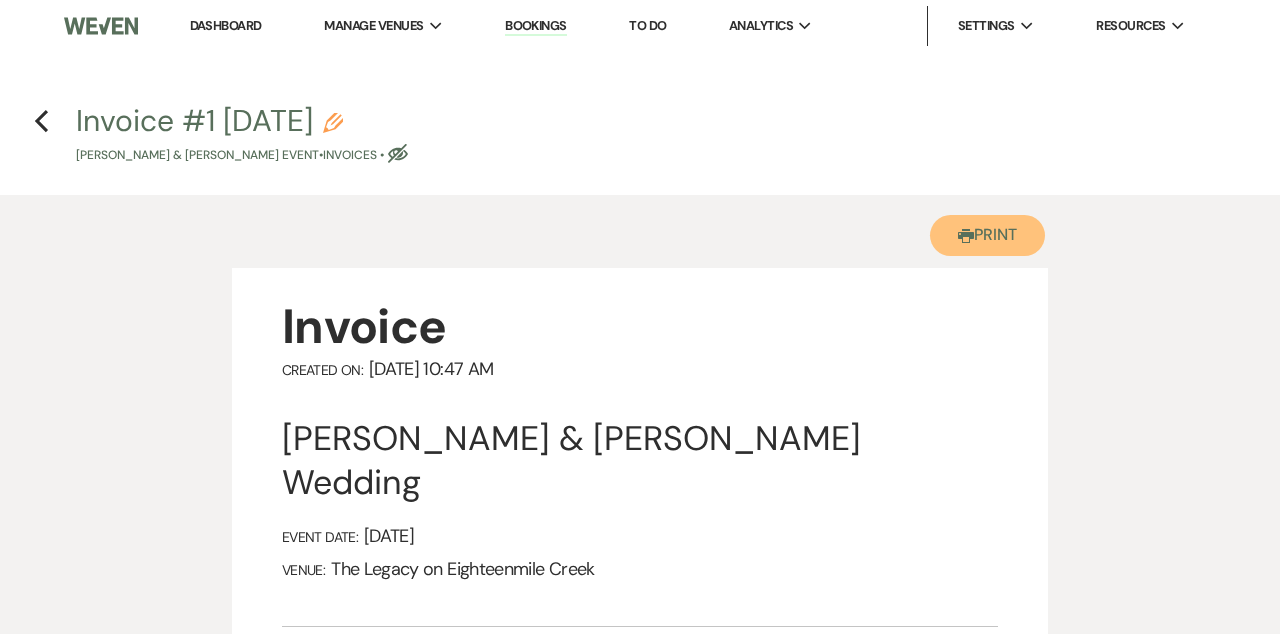 click on "Printer  Print" at bounding box center [987, 235] 